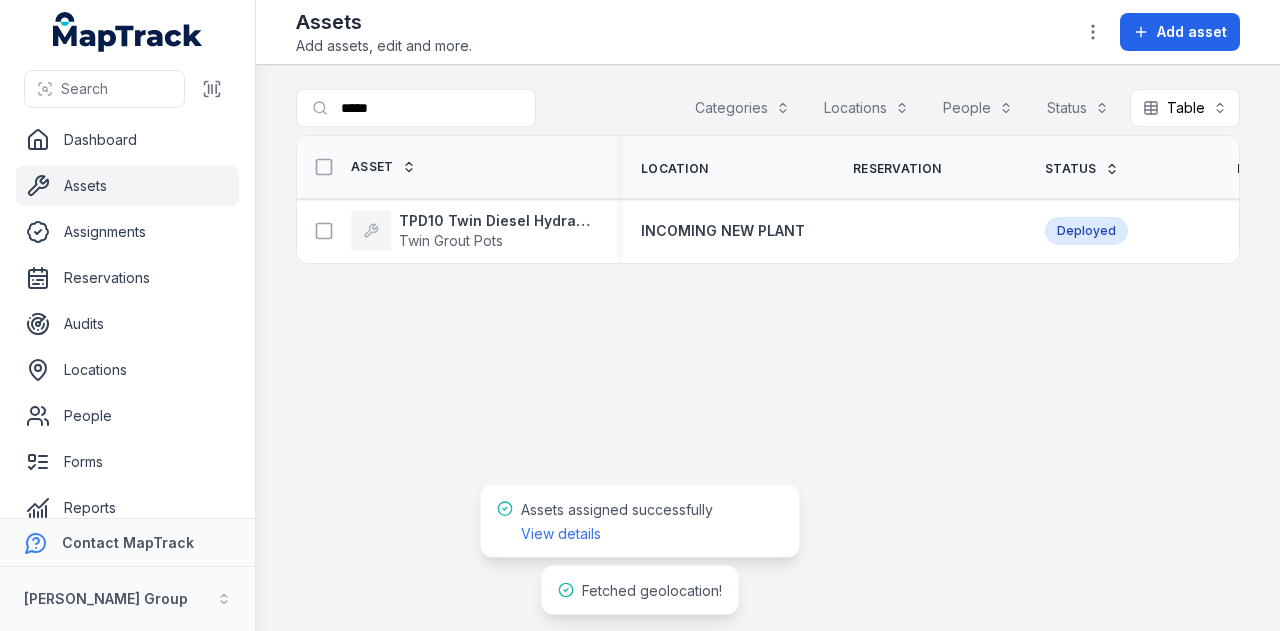 scroll, scrollTop: 0, scrollLeft: 0, axis: both 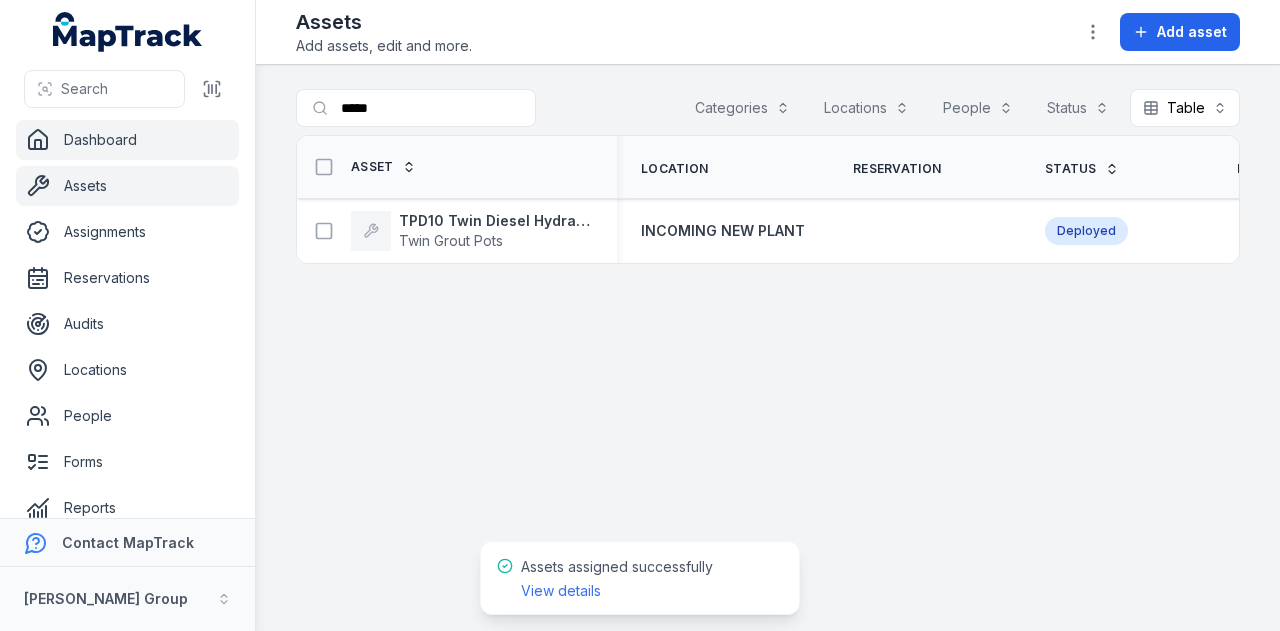 click on "Dashboard" at bounding box center (127, 140) 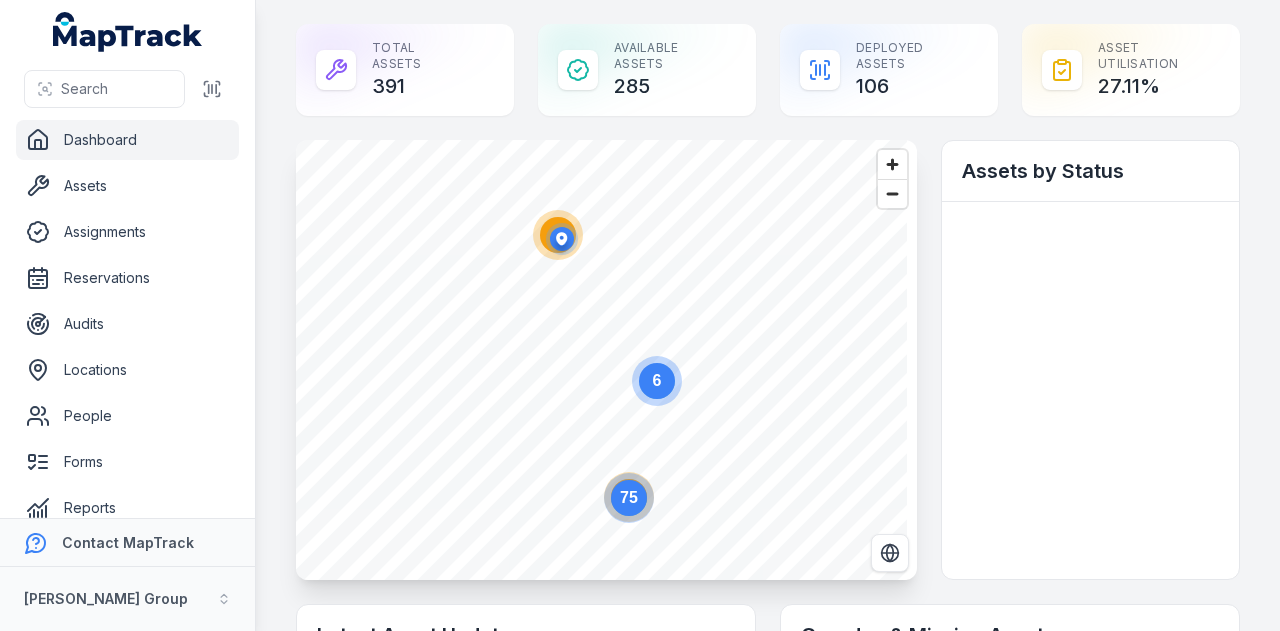 scroll, scrollTop: 0, scrollLeft: 0, axis: both 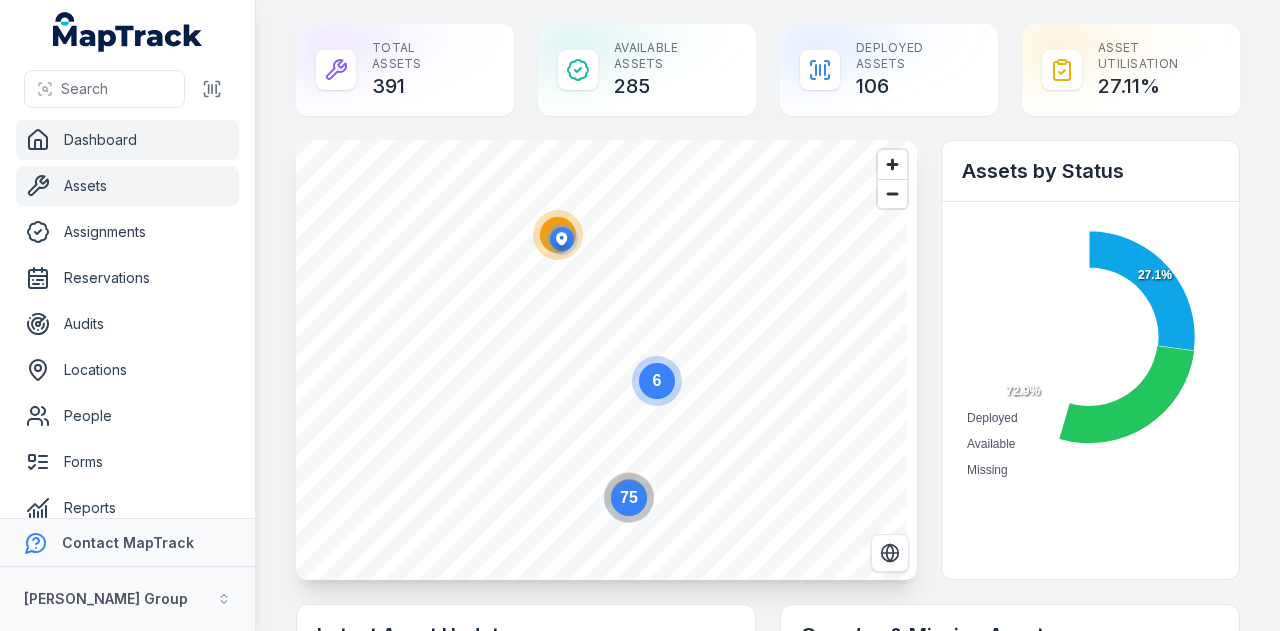 click on "Assets" at bounding box center (127, 186) 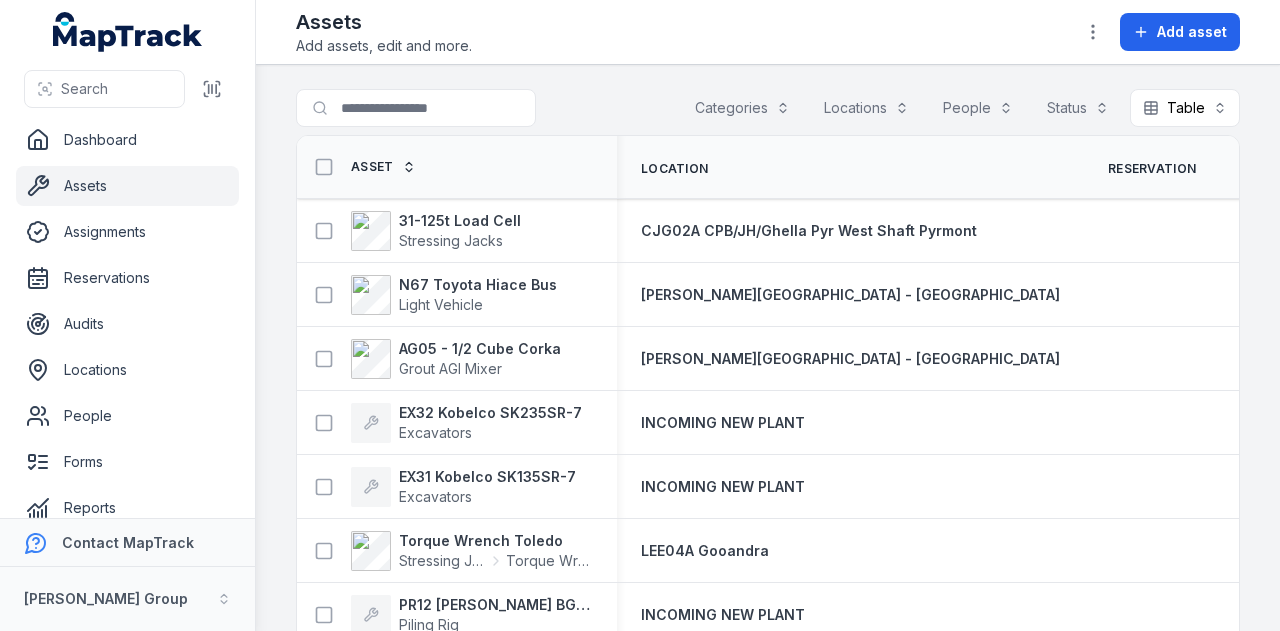 scroll, scrollTop: 0, scrollLeft: 0, axis: both 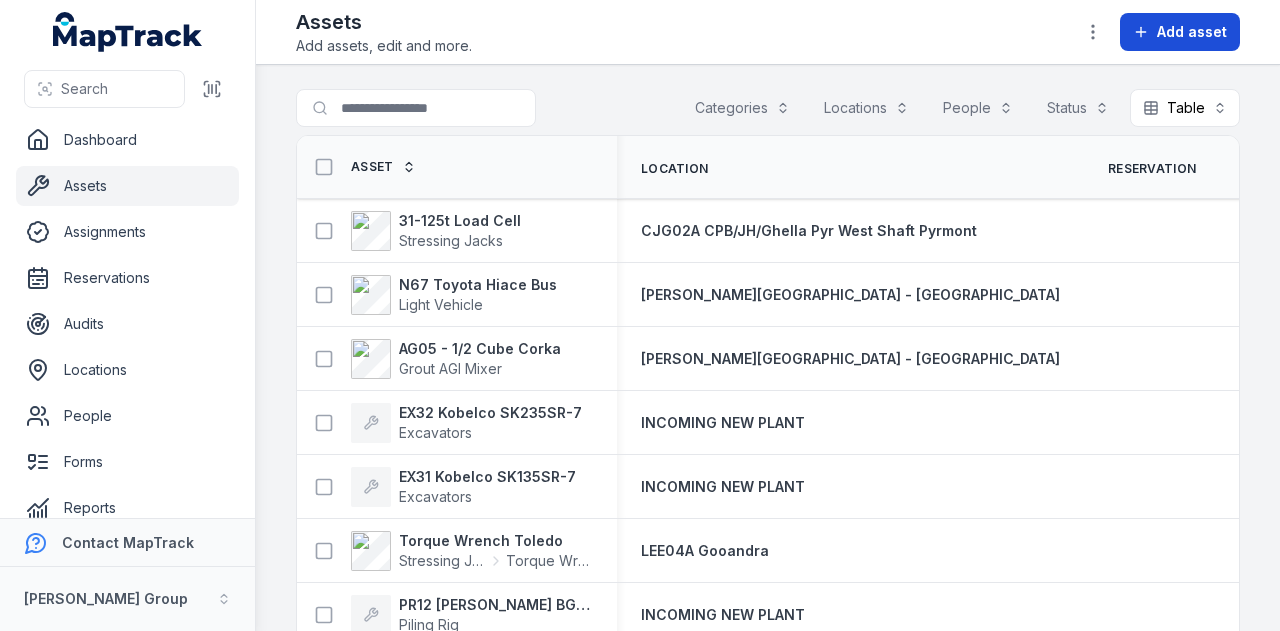 click on "Add asset" at bounding box center (1192, 32) 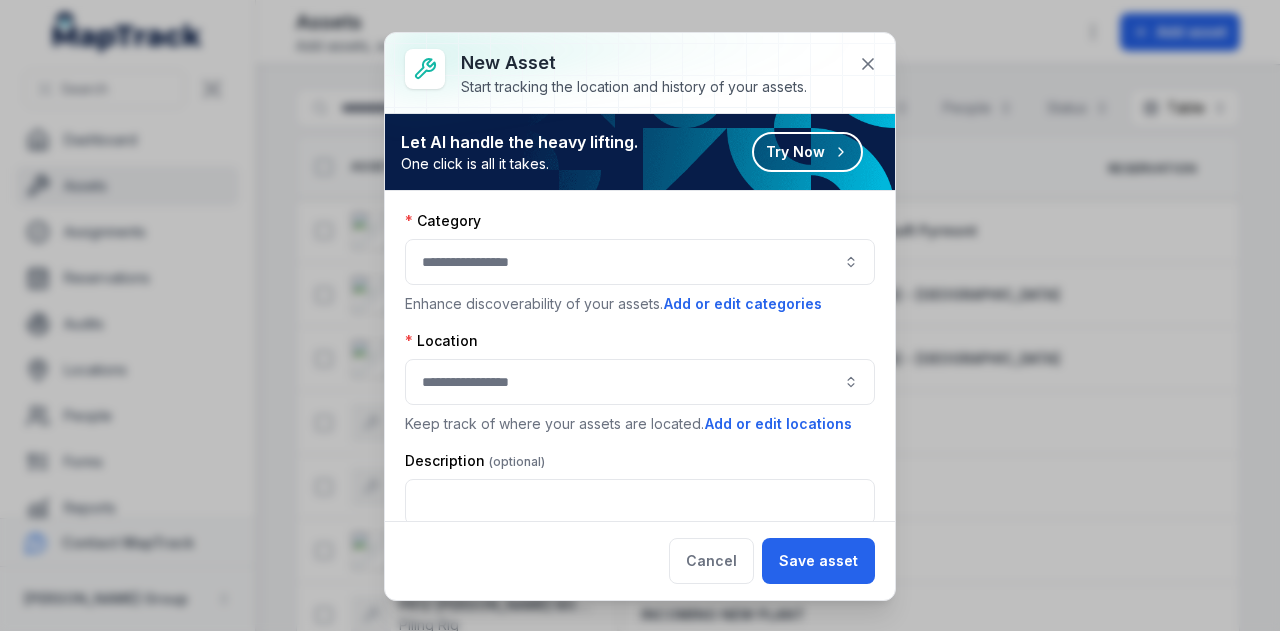 click at bounding box center [640, 262] 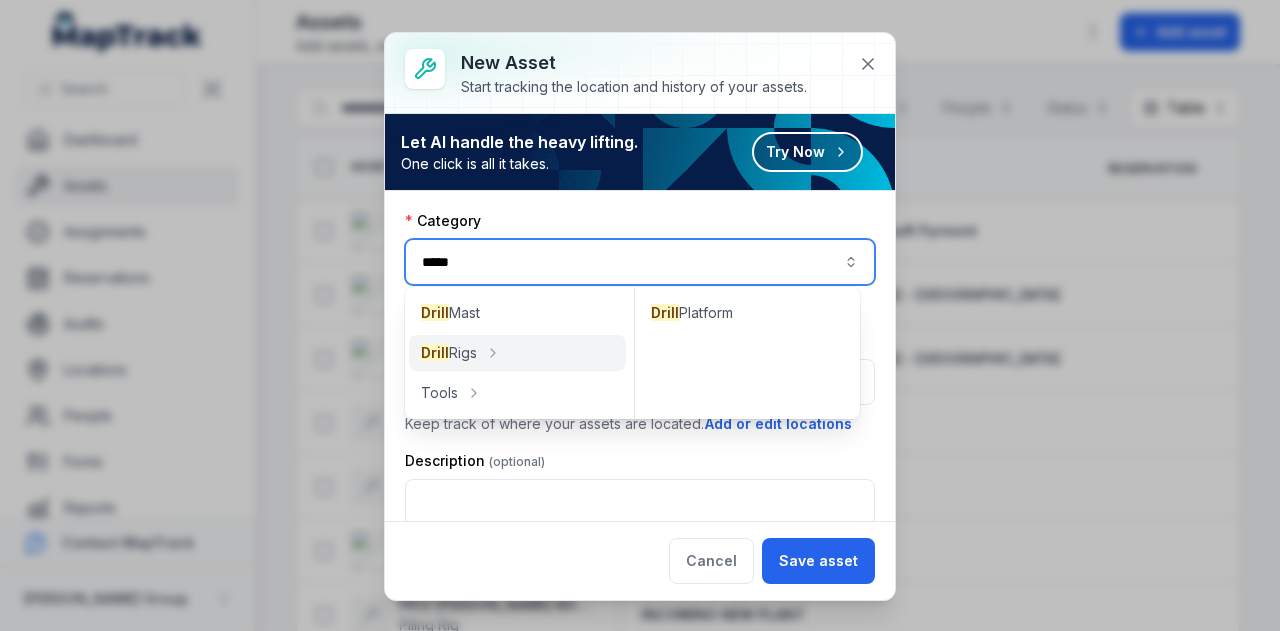 type on "*****" 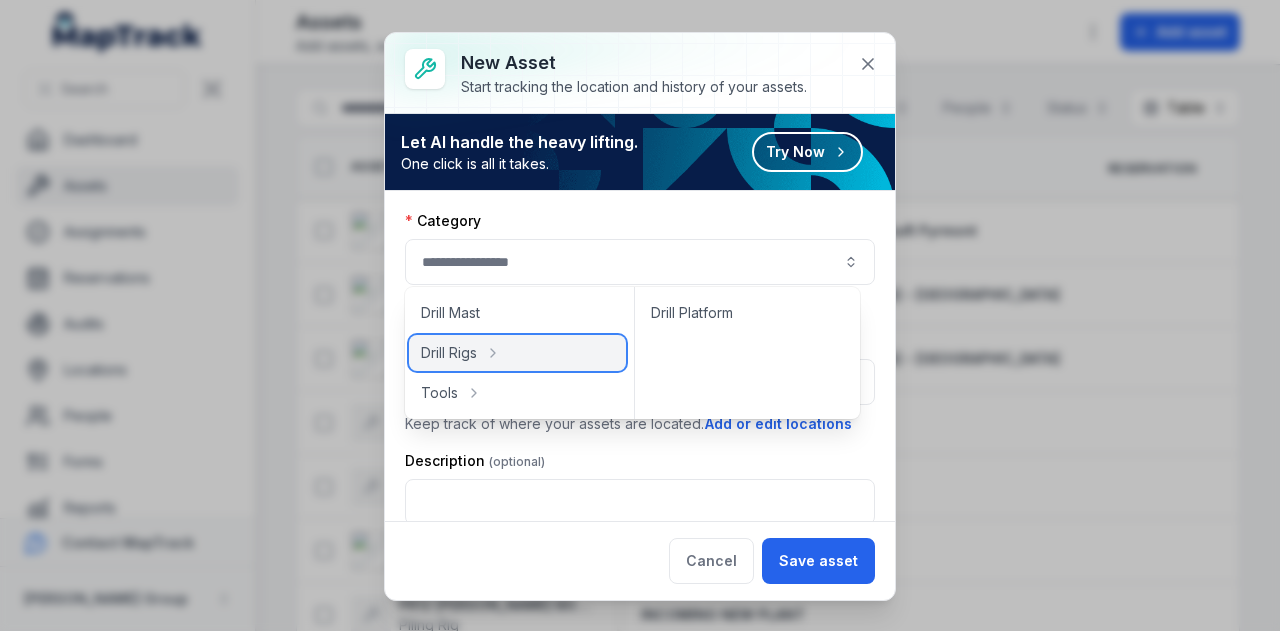 click on "Drill Rigs" at bounding box center (518, 353) 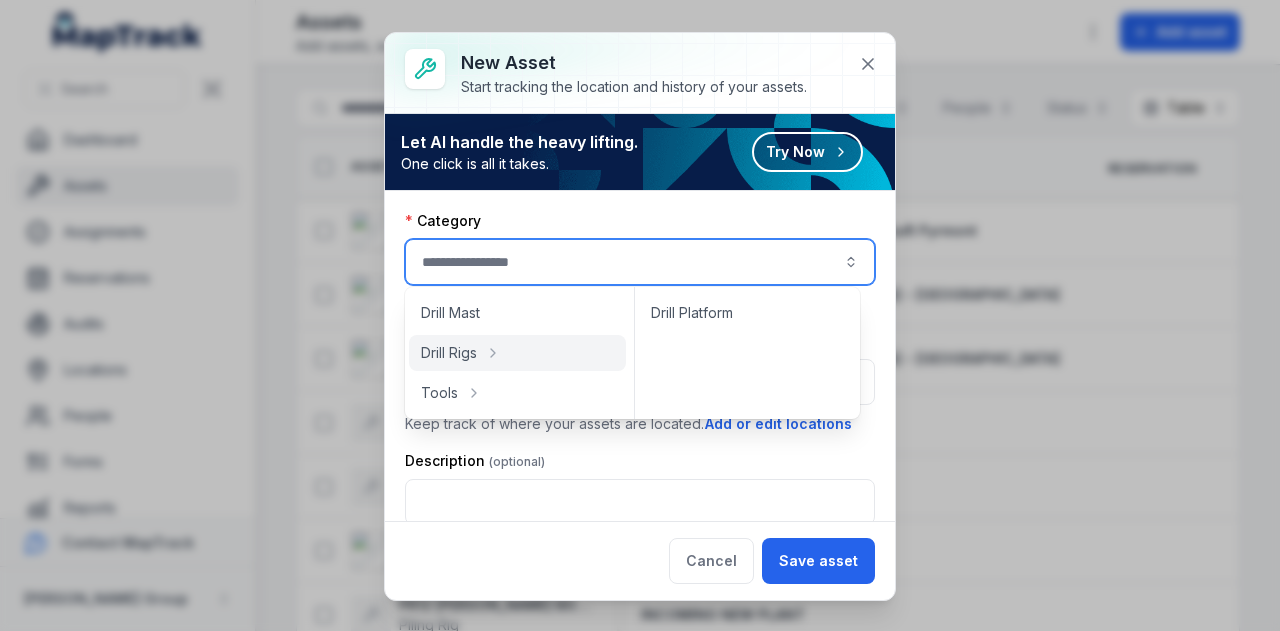 type on "**********" 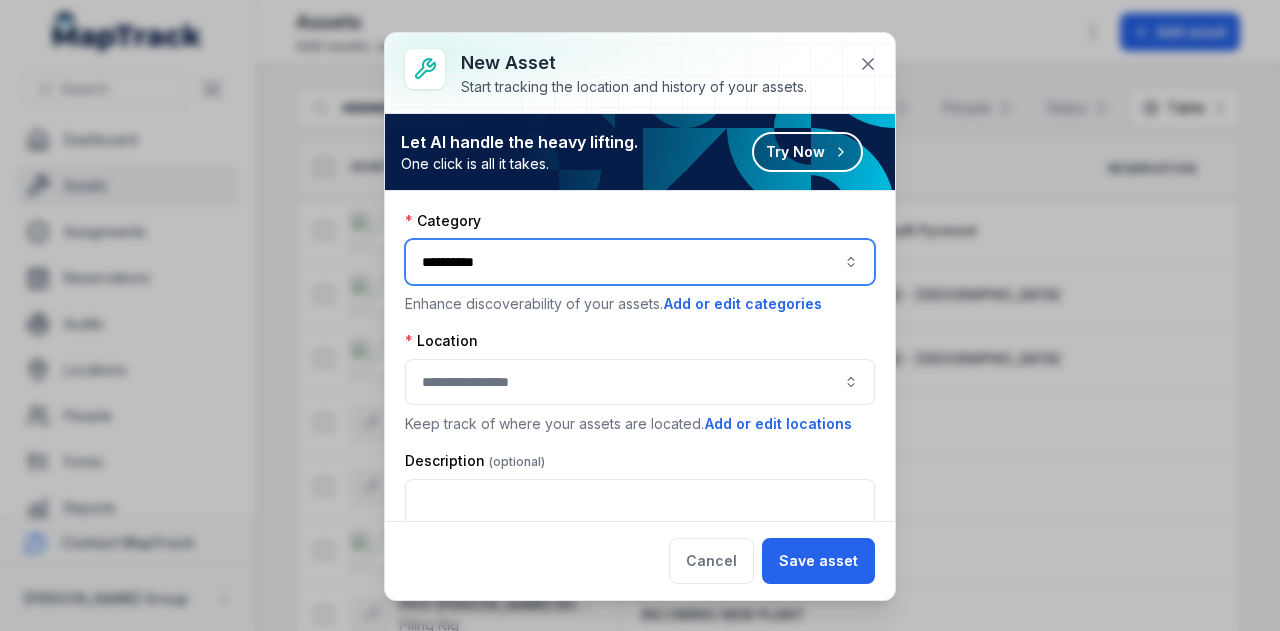 click at bounding box center [640, 382] 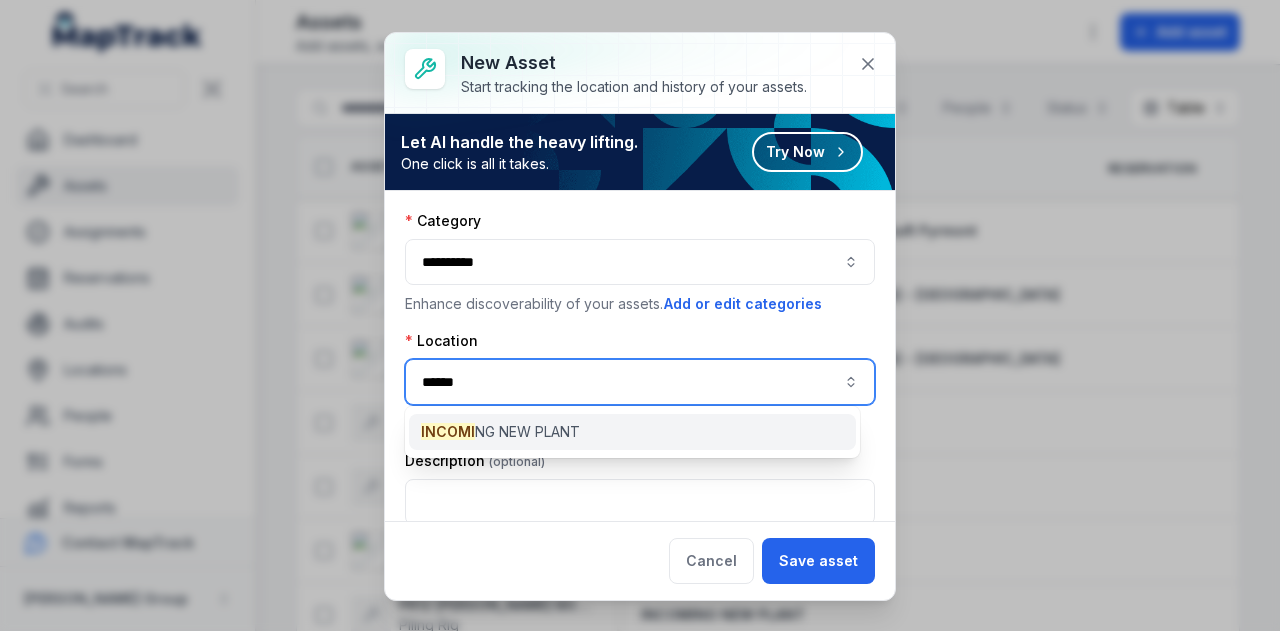 type on "******" 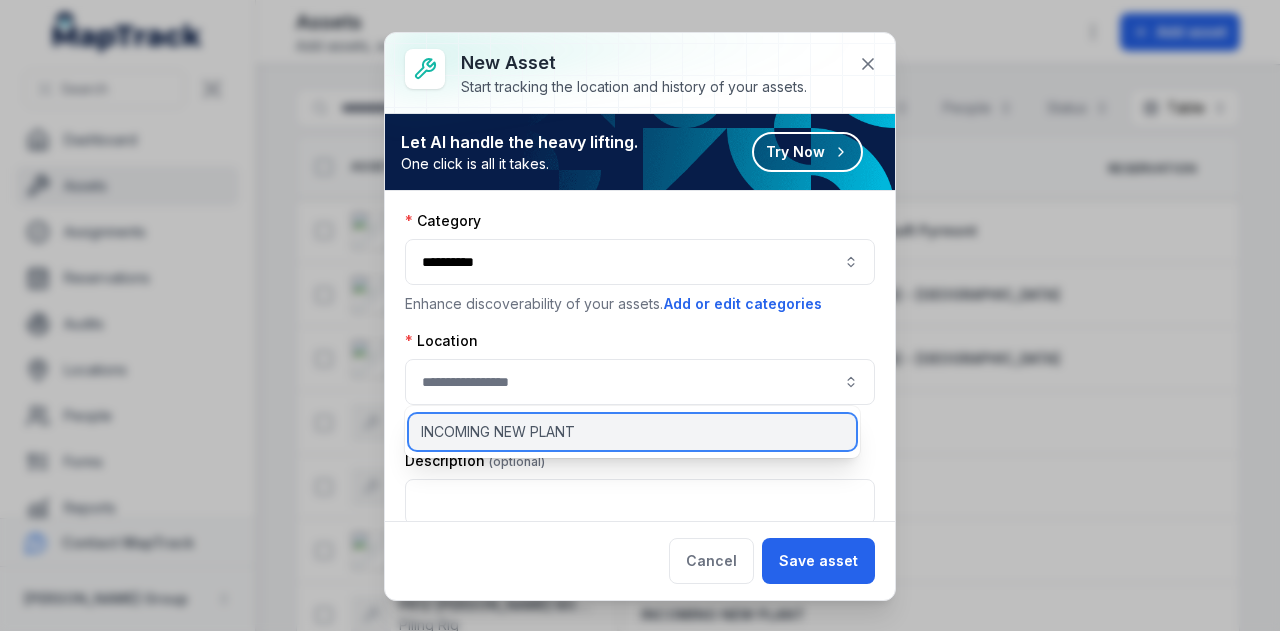 click on "INCOMING NEW PLANT" at bounding box center [632, 432] 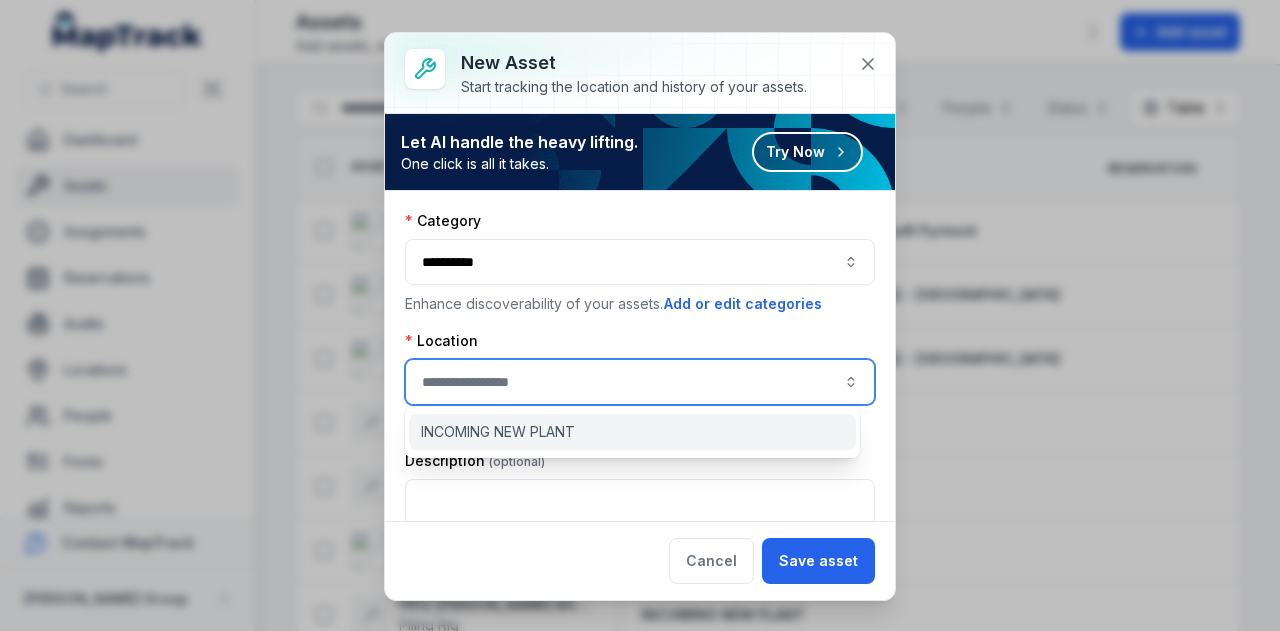 type on "**********" 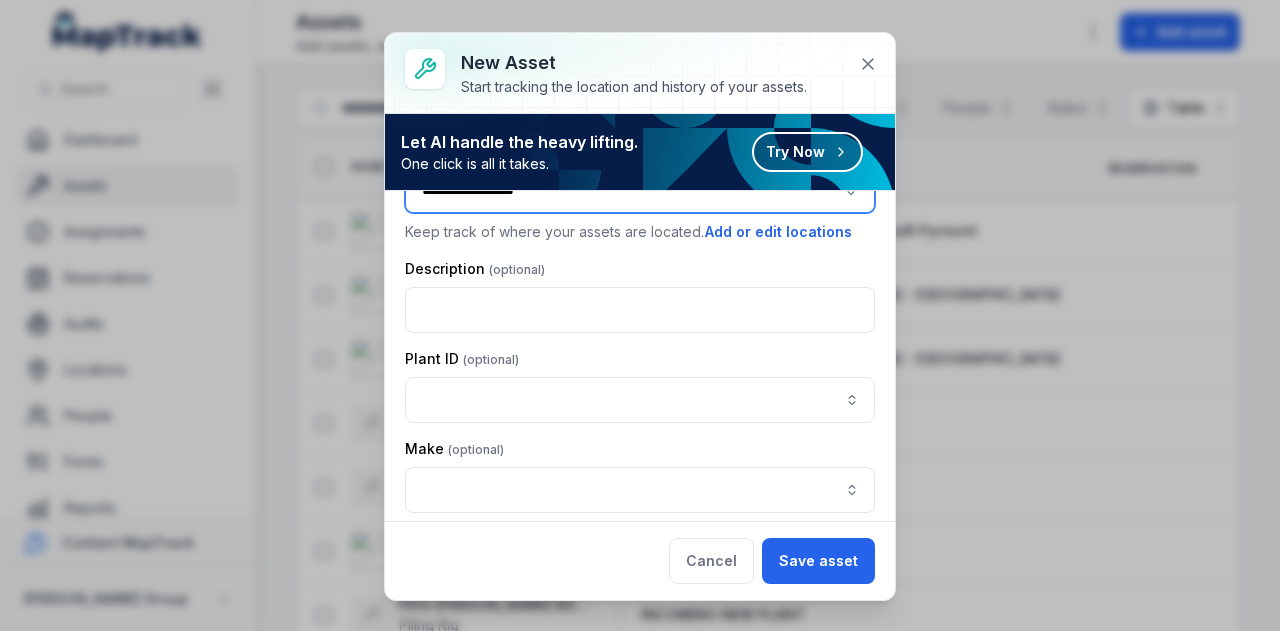 scroll, scrollTop: 200, scrollLeft: 0, axis: vertical 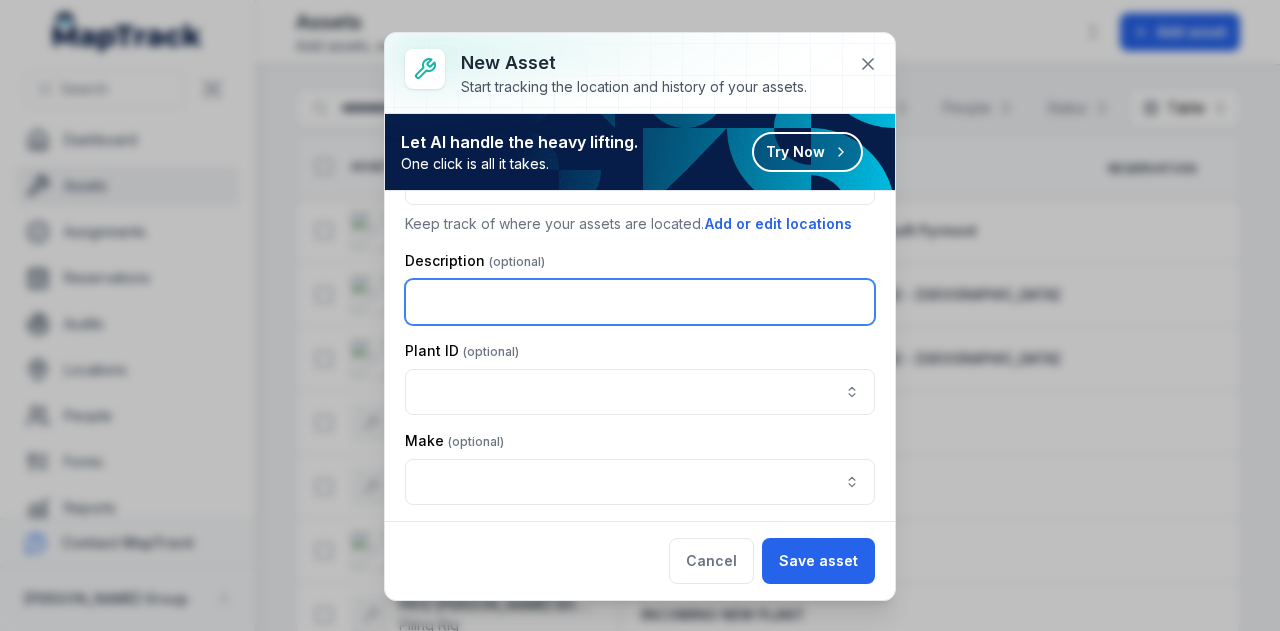 click at bounding box center (640, 302) 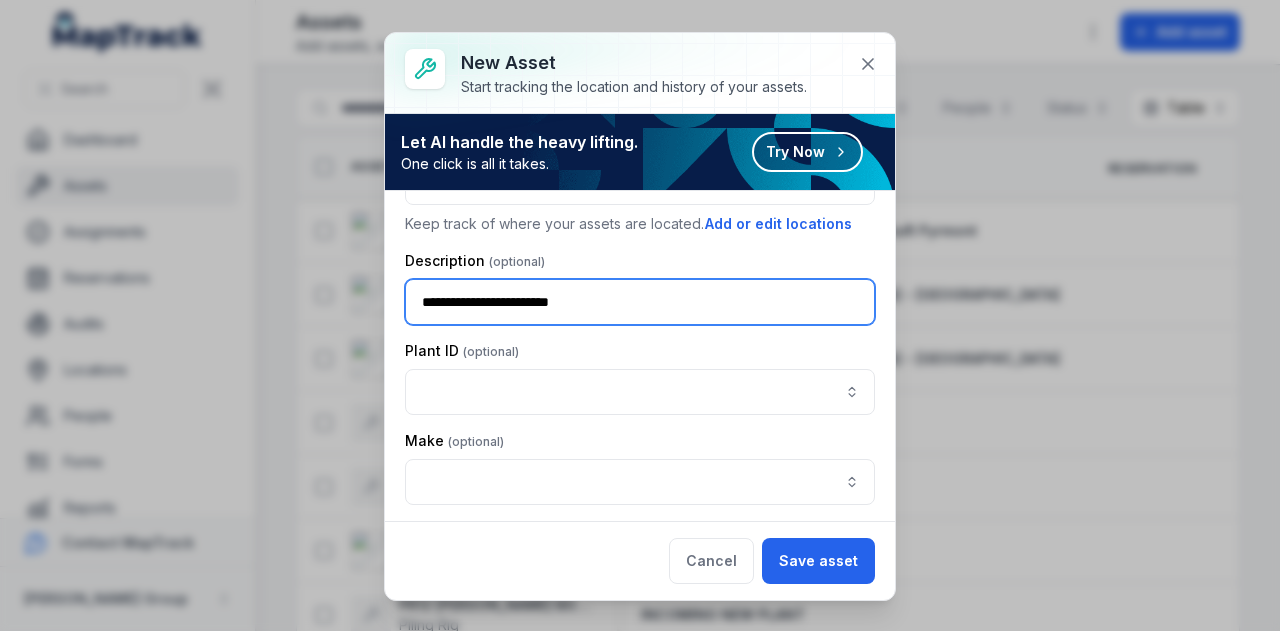 type on "**********" 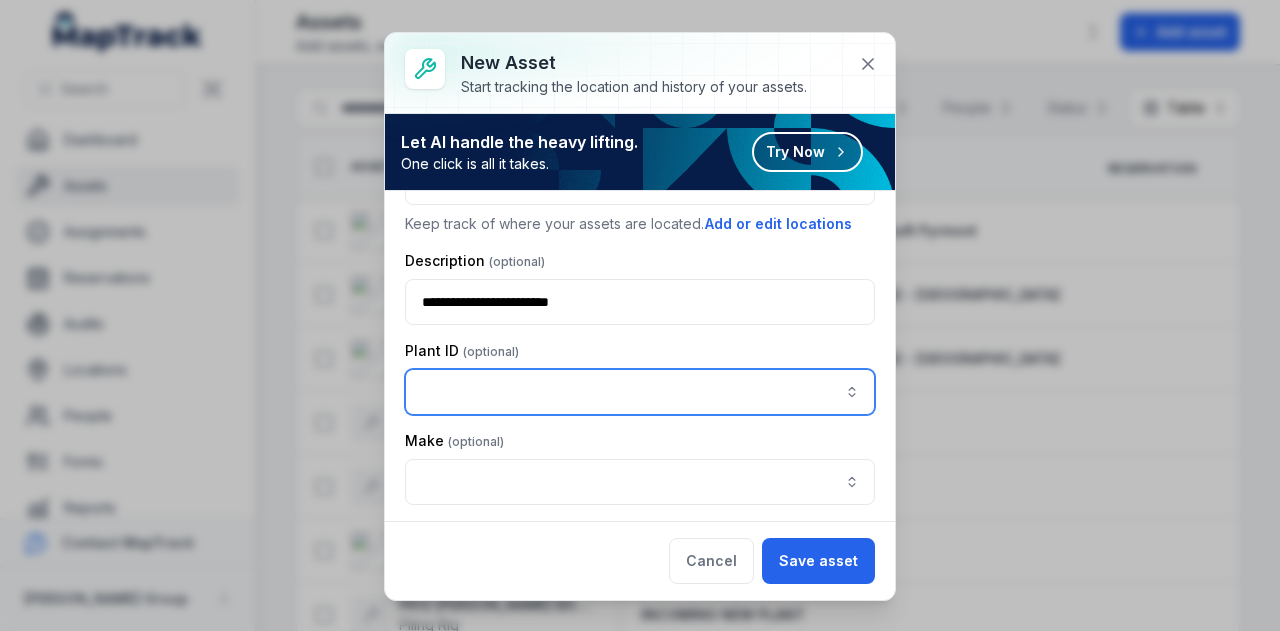 click at bounding box center [640, 392] 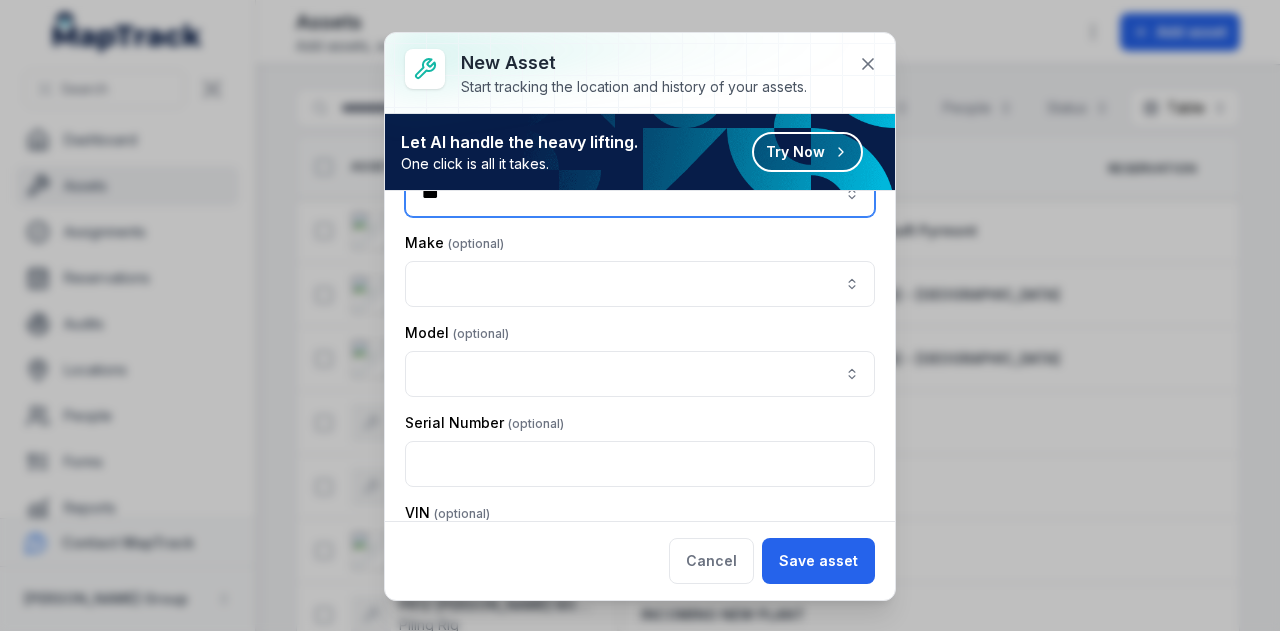 scroll, scrollTop: 400, scrollLeft: 0, axis: vertical 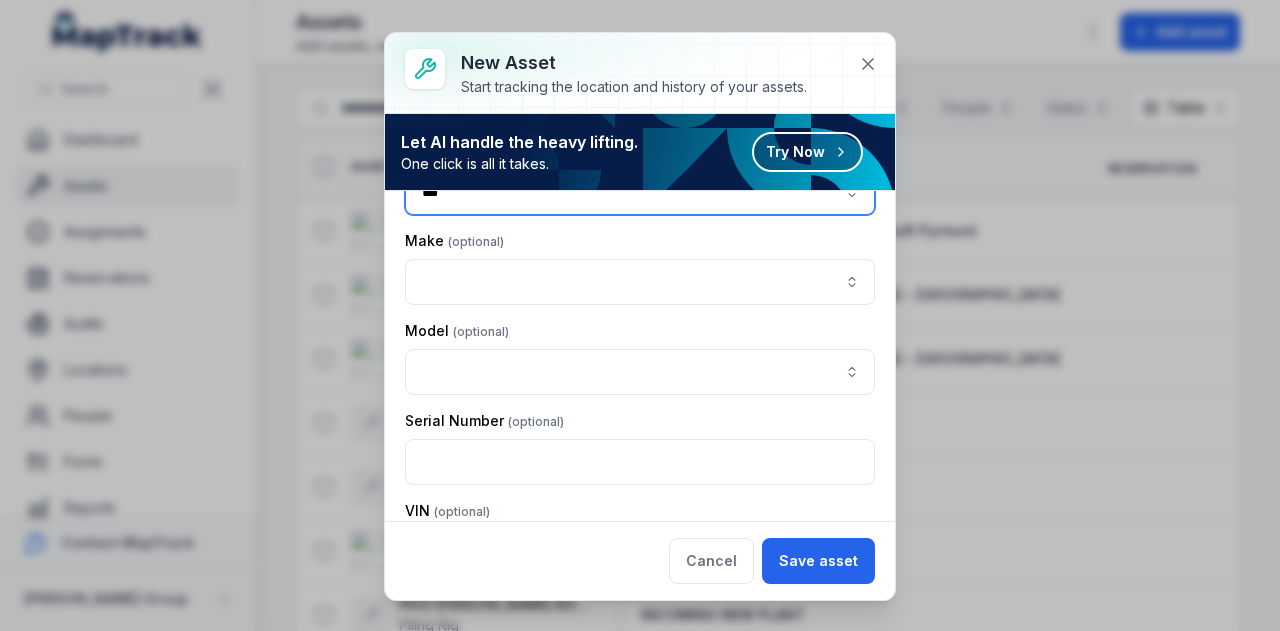 type on "***" 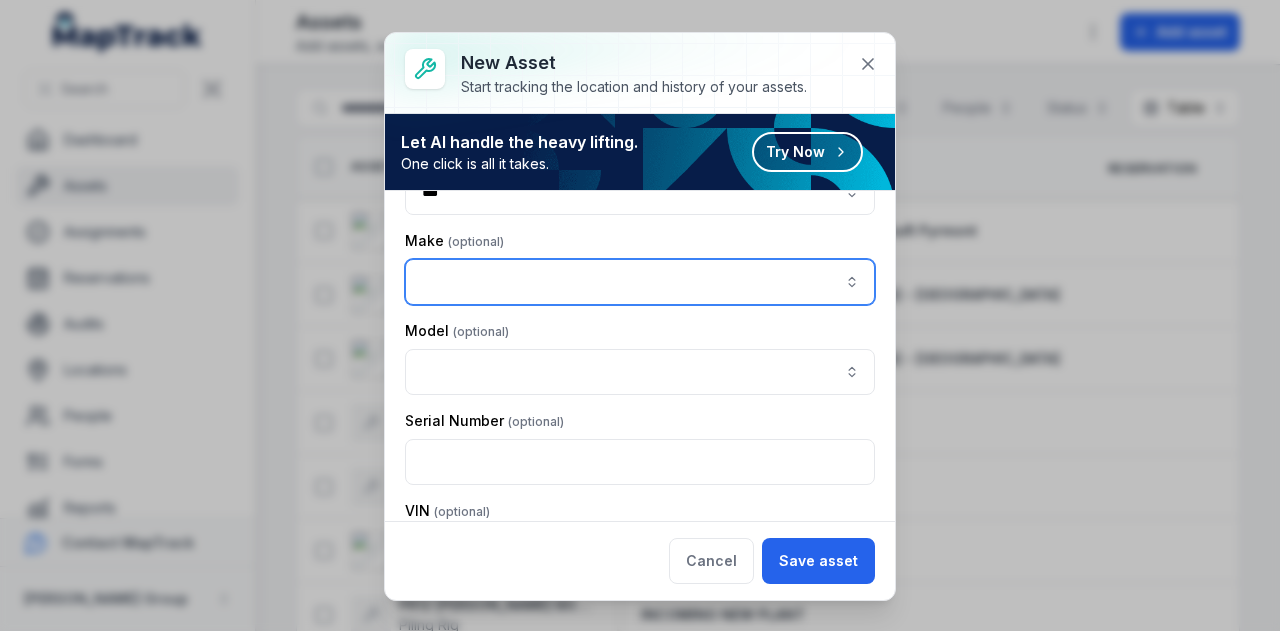 click at bounding box center (640, 282) 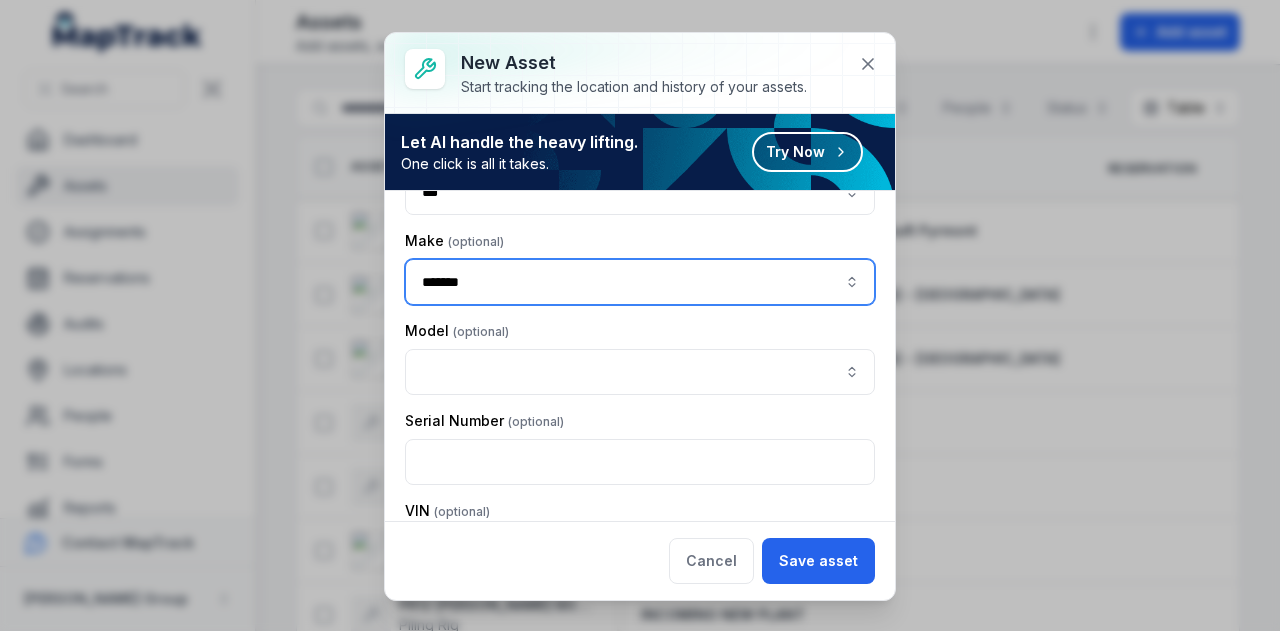 click on "Create   " Epiroc  "" at bounding box center [632, 330] 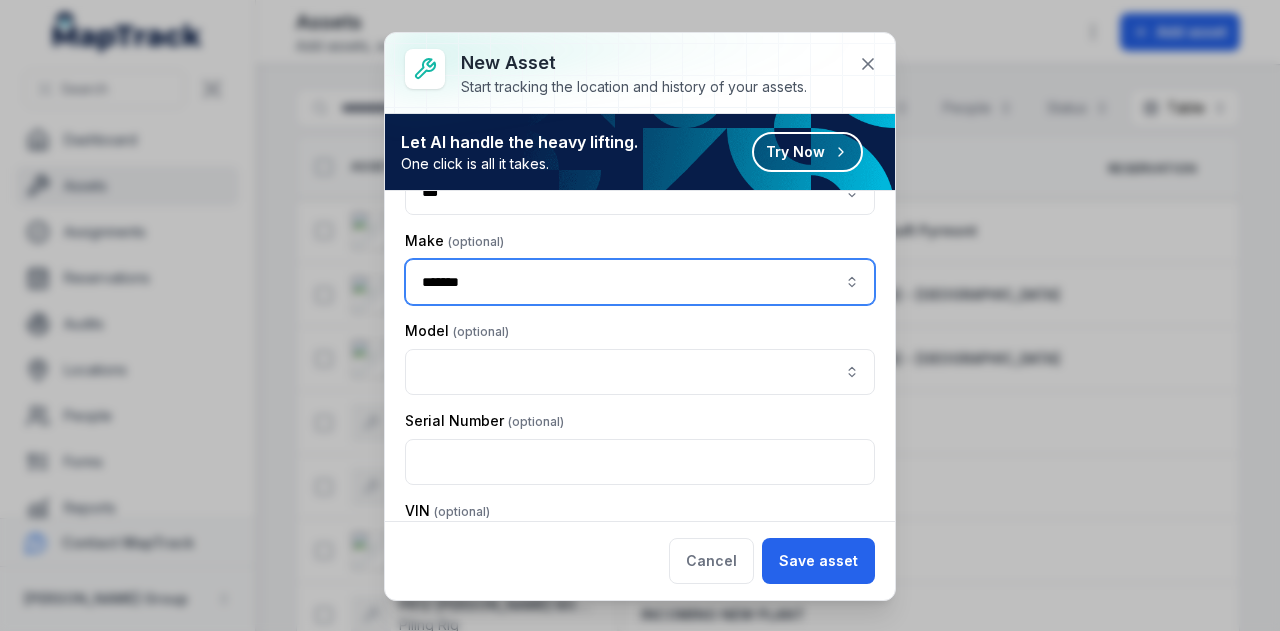 type on "******" 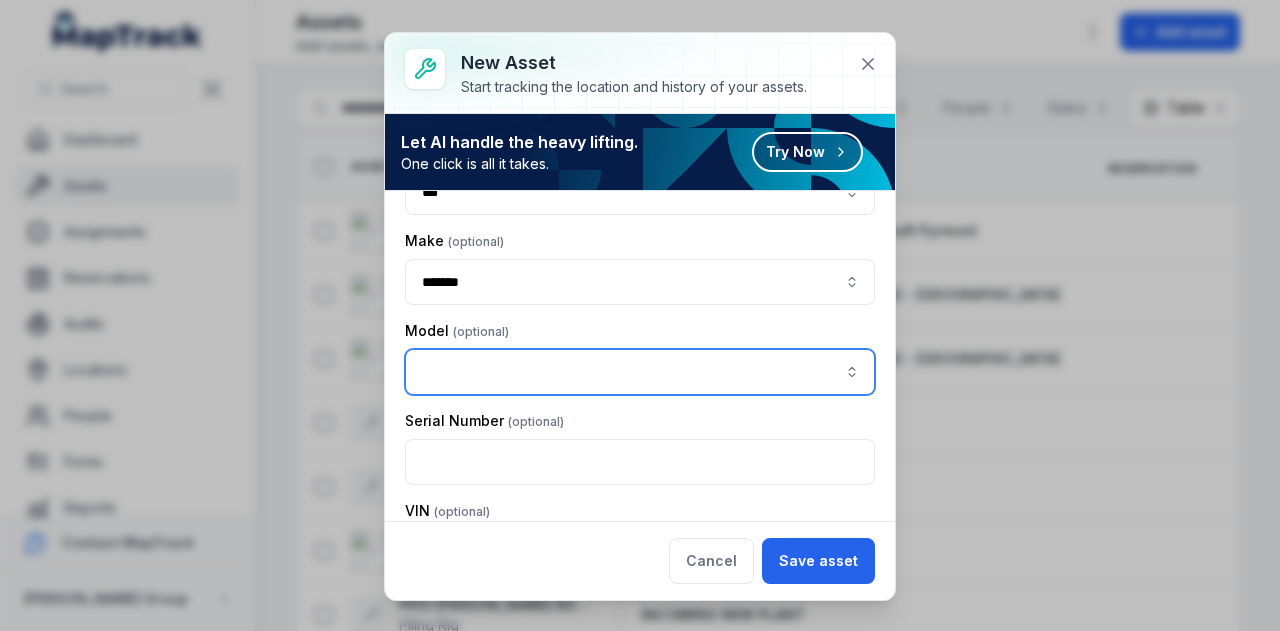 click at bounding box center [640, 372] 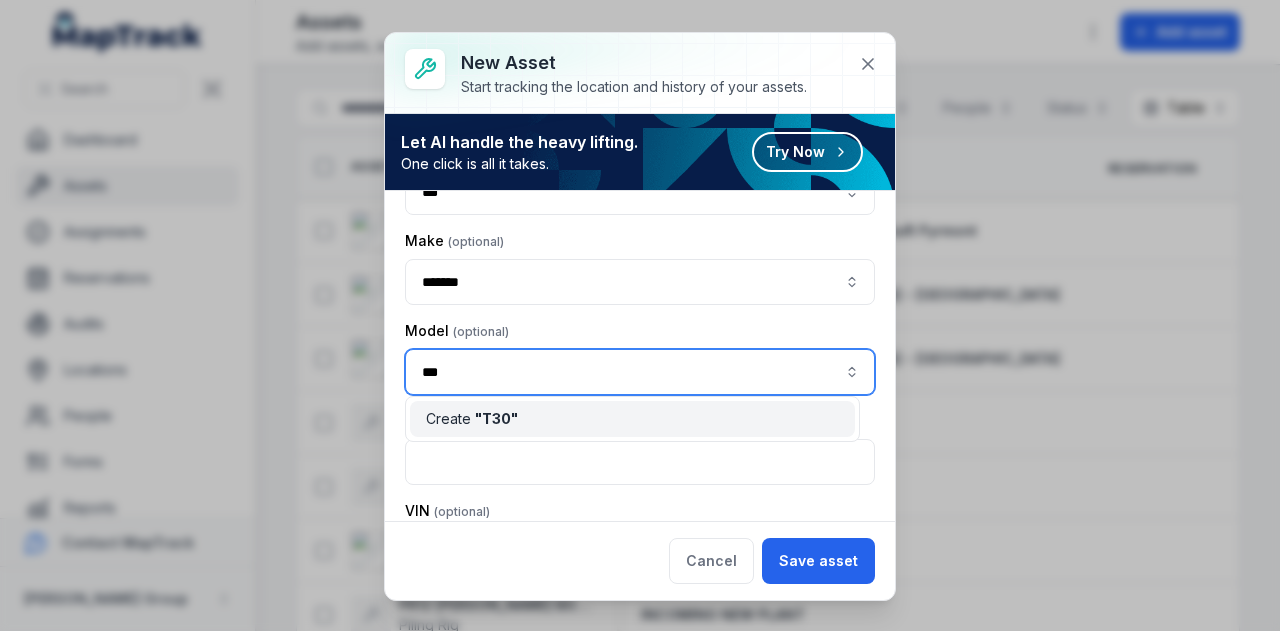 click on "Create   " T30 "" at bounding box center [632, 419] 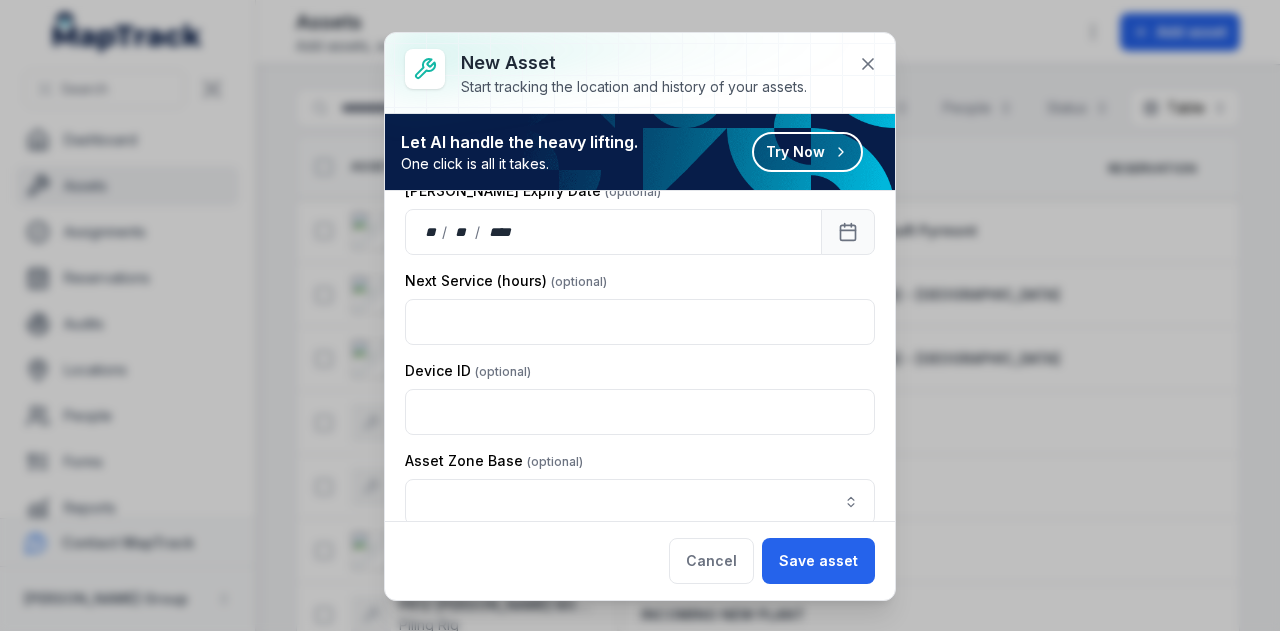 scroll, scrollTop: 912, scrollLeft: 0, axis: vertical 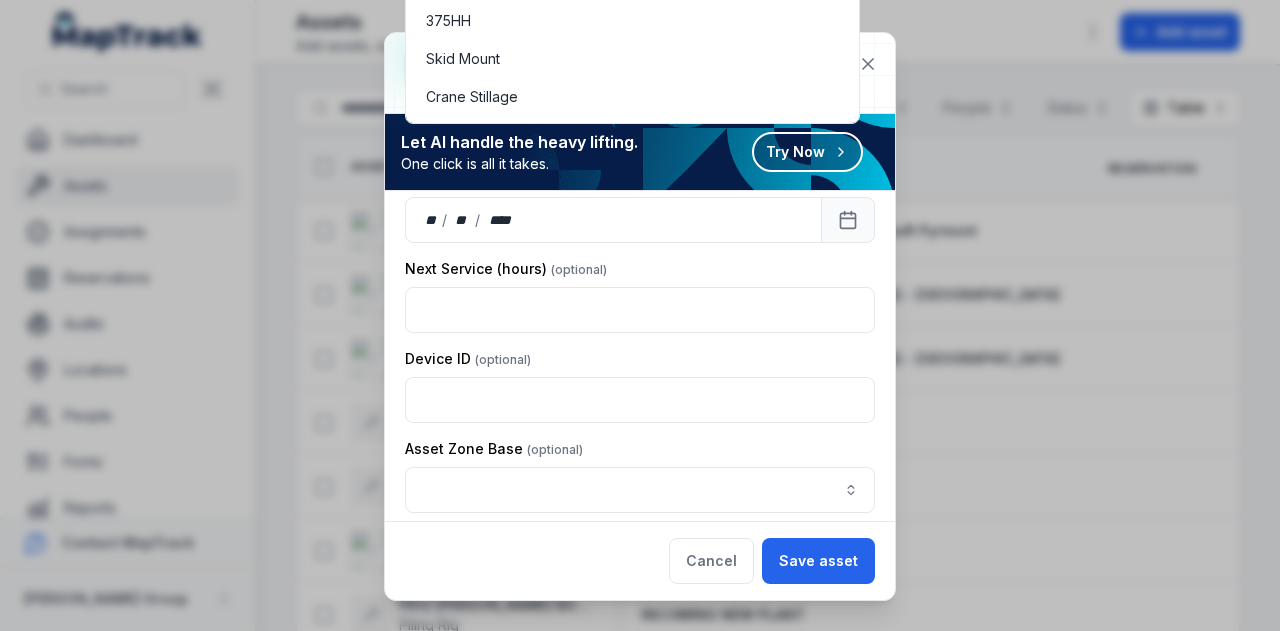 type on "***" 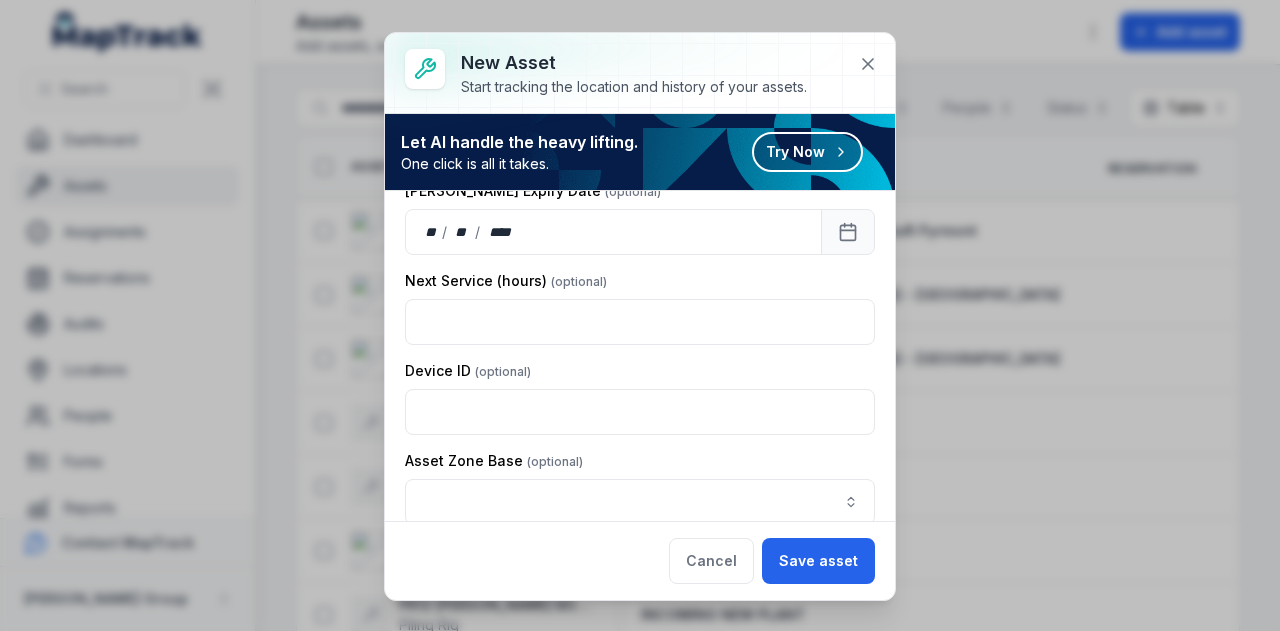 scroll, scrollTop: 912, scrollLeft: 0, axis: vertical 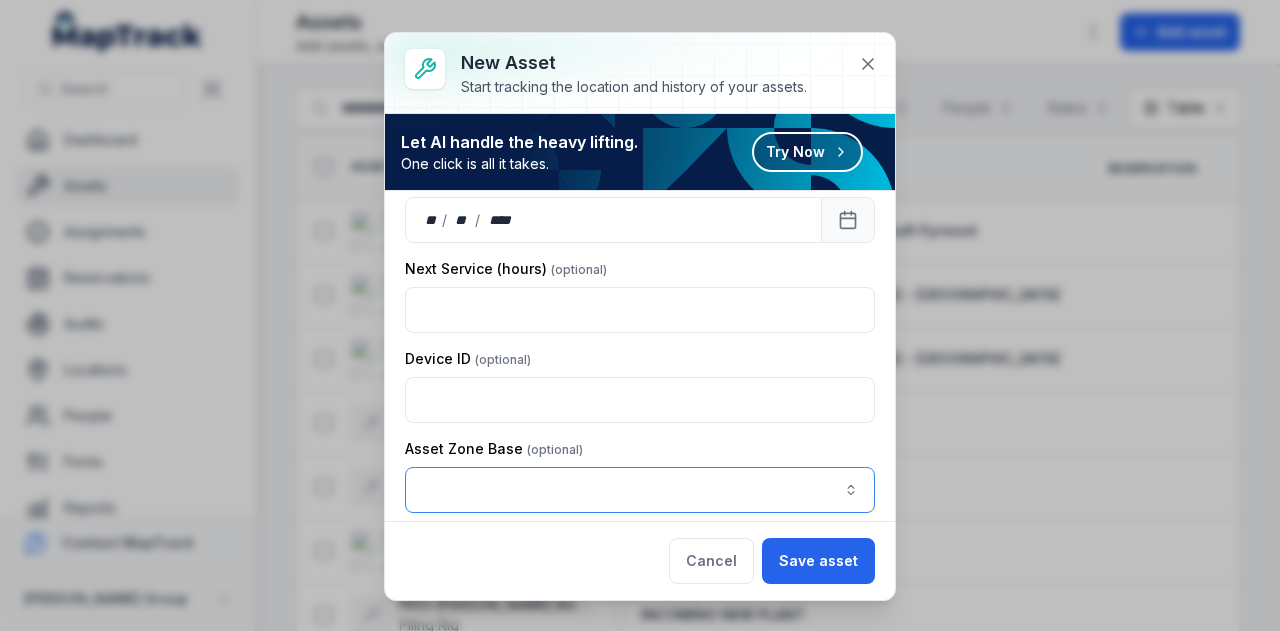 click at bounding box center (640, 490) 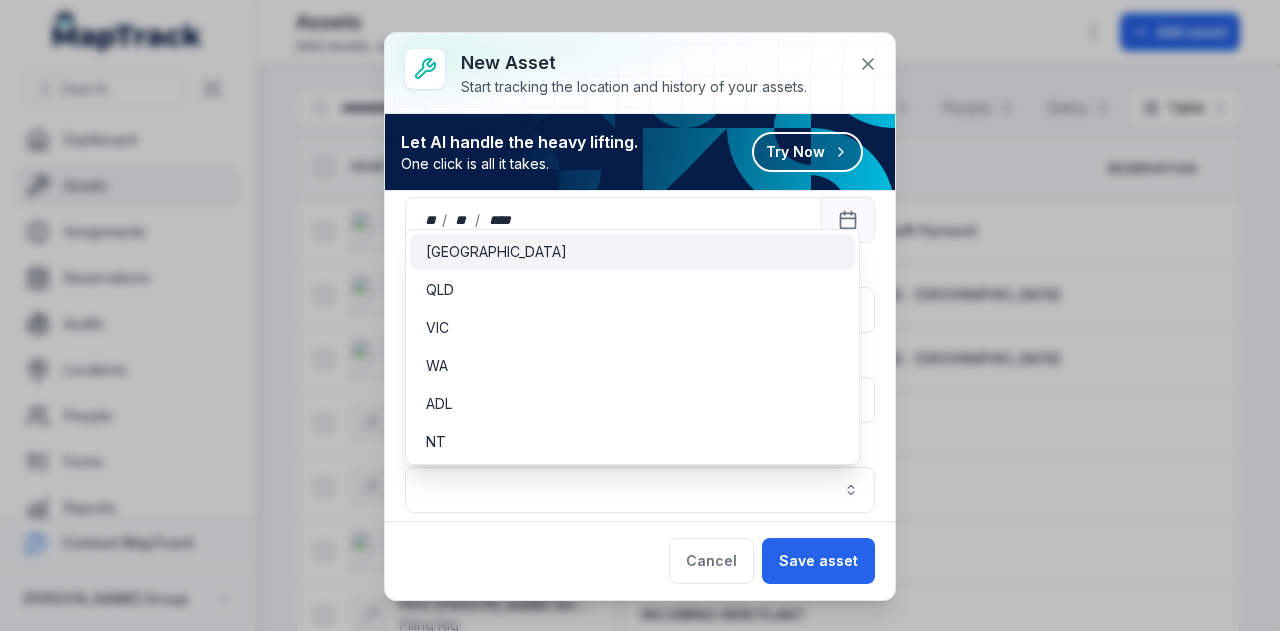 click on "[GEOGRAPHIC_DATA]" at bounding box center (632, 252) 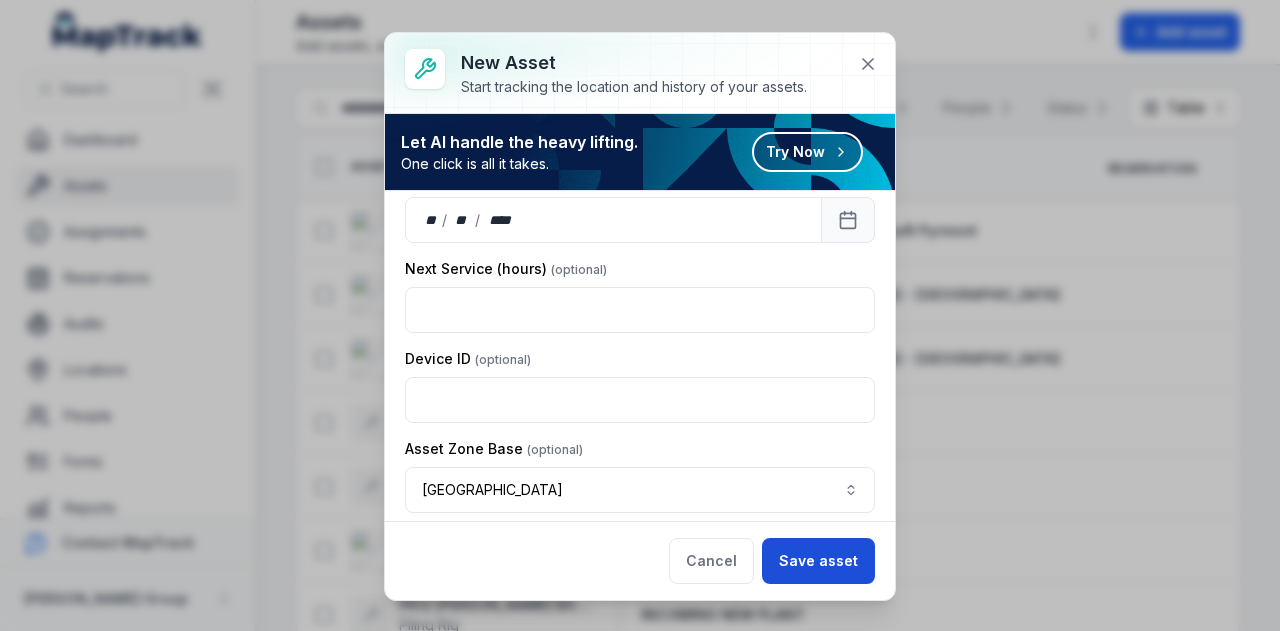 click on "Save asset" at bounding box center (818, 561) 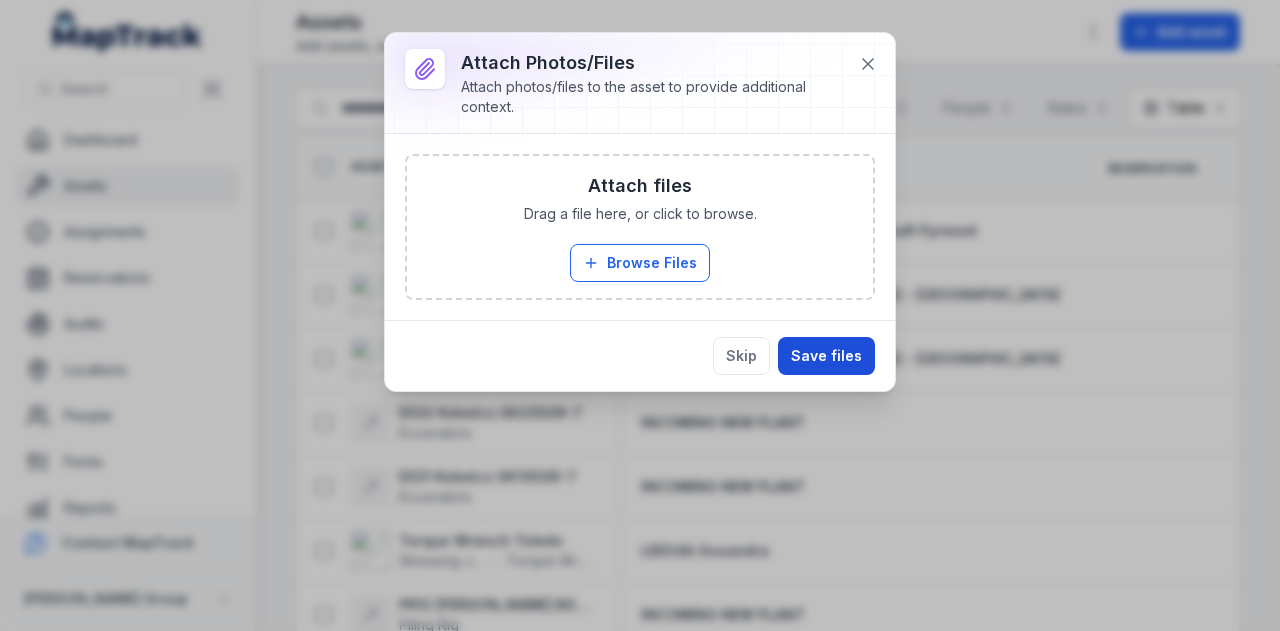 click on "Save files" at bounding box center (826, 356) 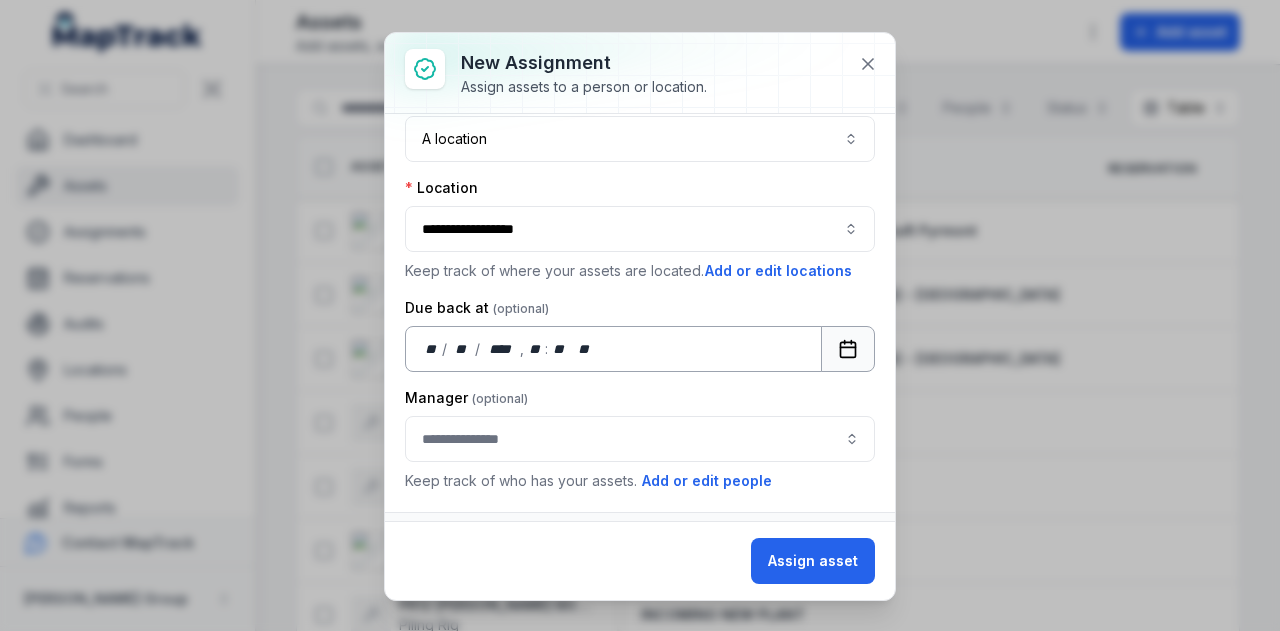 scroll, scrollTop: 72, scrollLeft: 0, axis: vertical 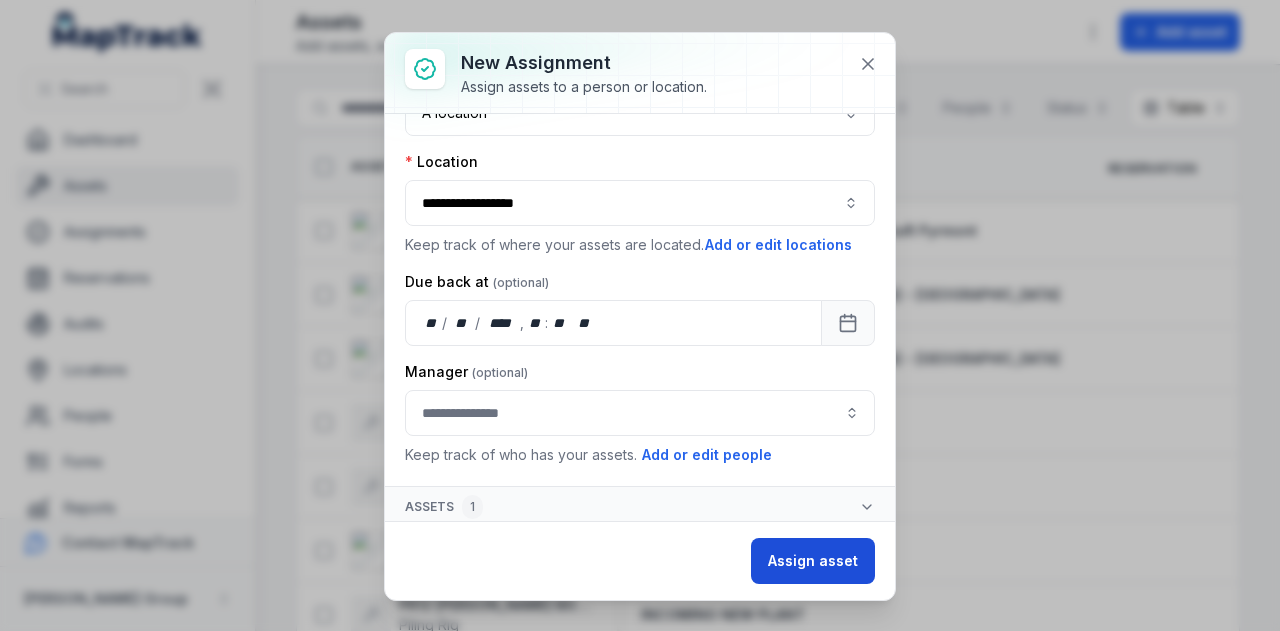 click on "Assign asset" at bounding box center [813, 561] 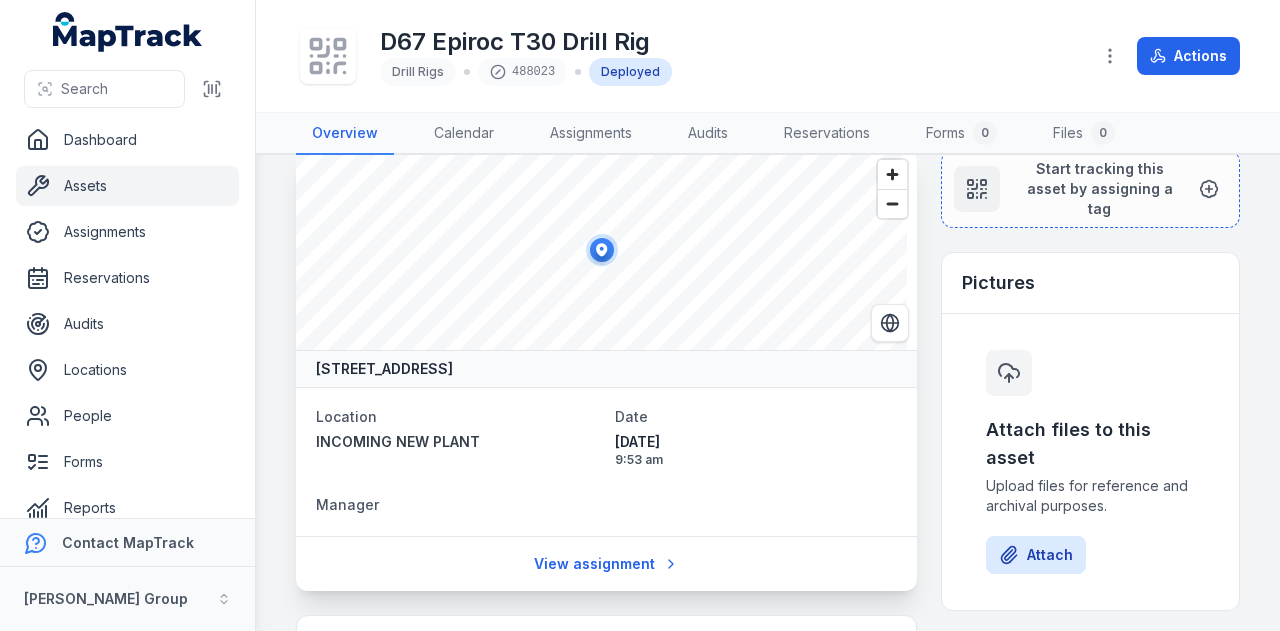 scroll, scrollTop: 0, scrollLeft: 0, axis: both 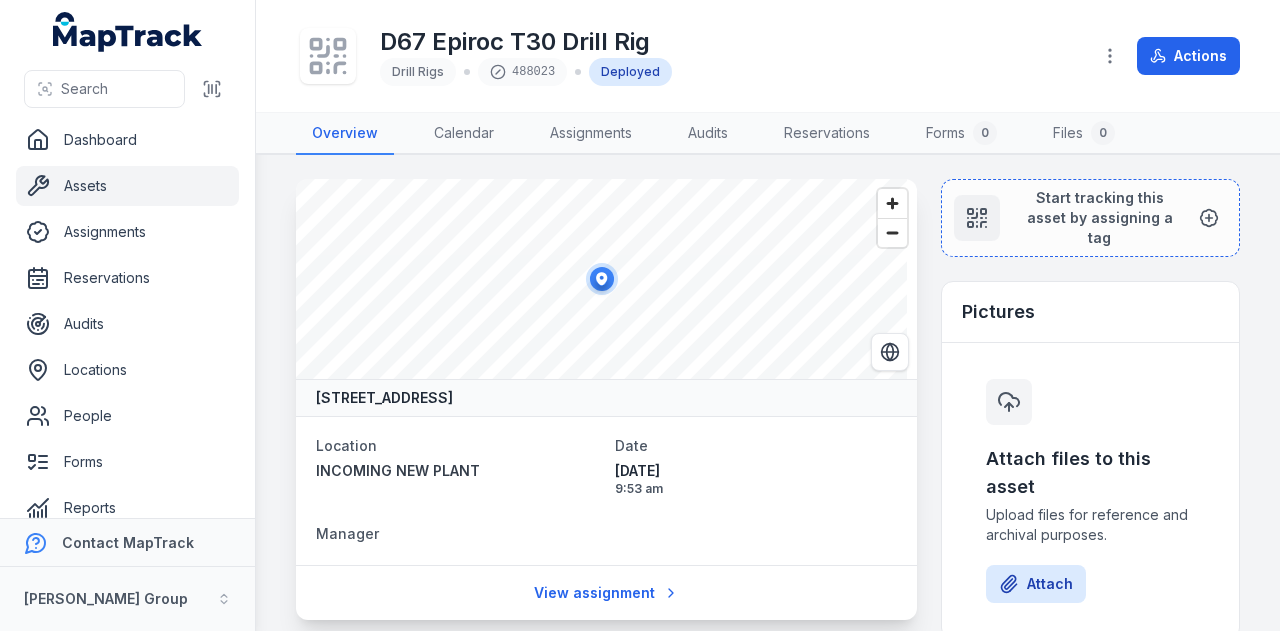 click on "Assets" at bounding box center (127, 186) 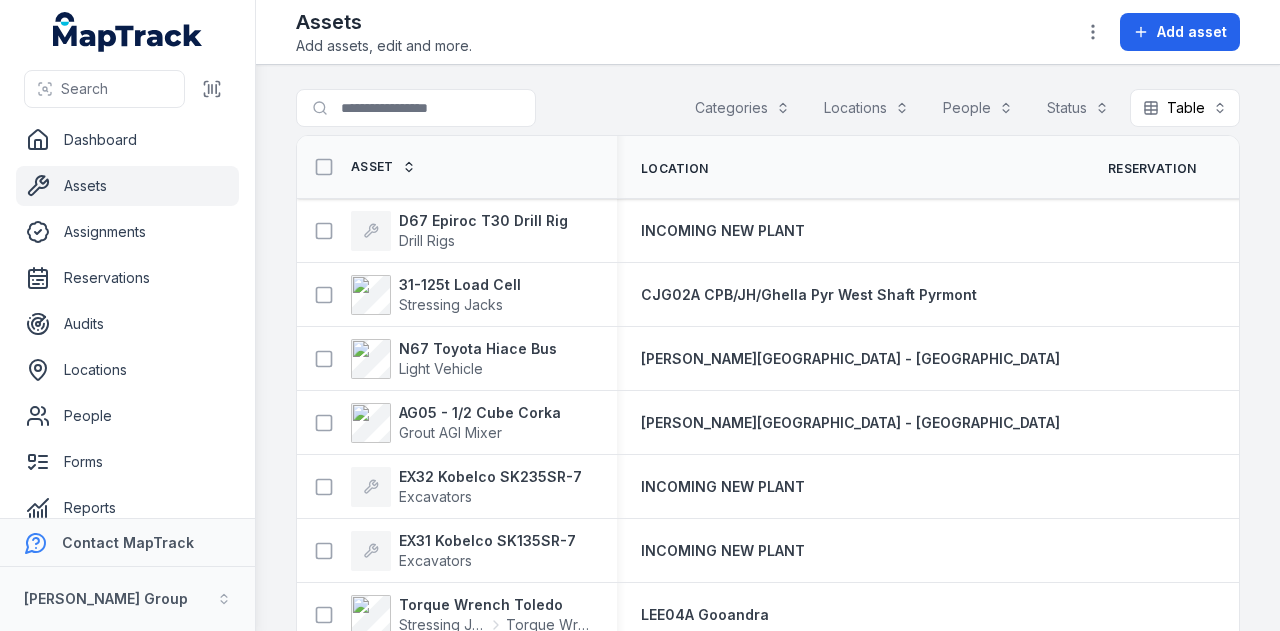 scroll, scrollTop: 0, scrollLeft: 0, axis: both 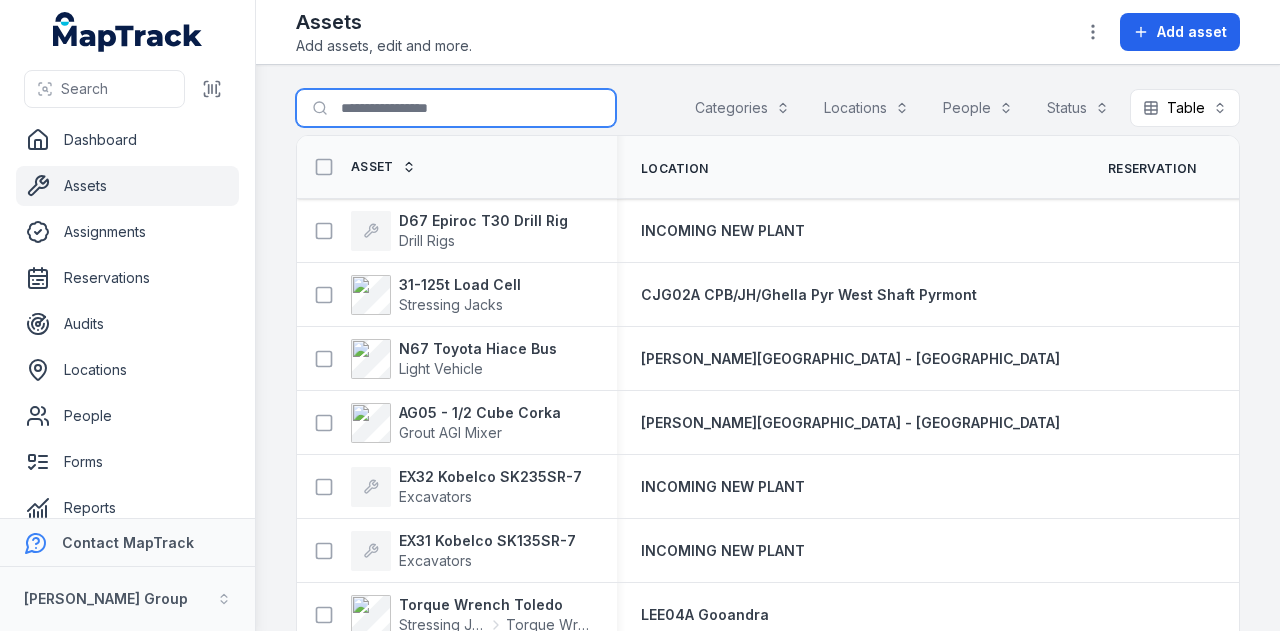 click on "Search for  assets" at bounding box center [456, 108] 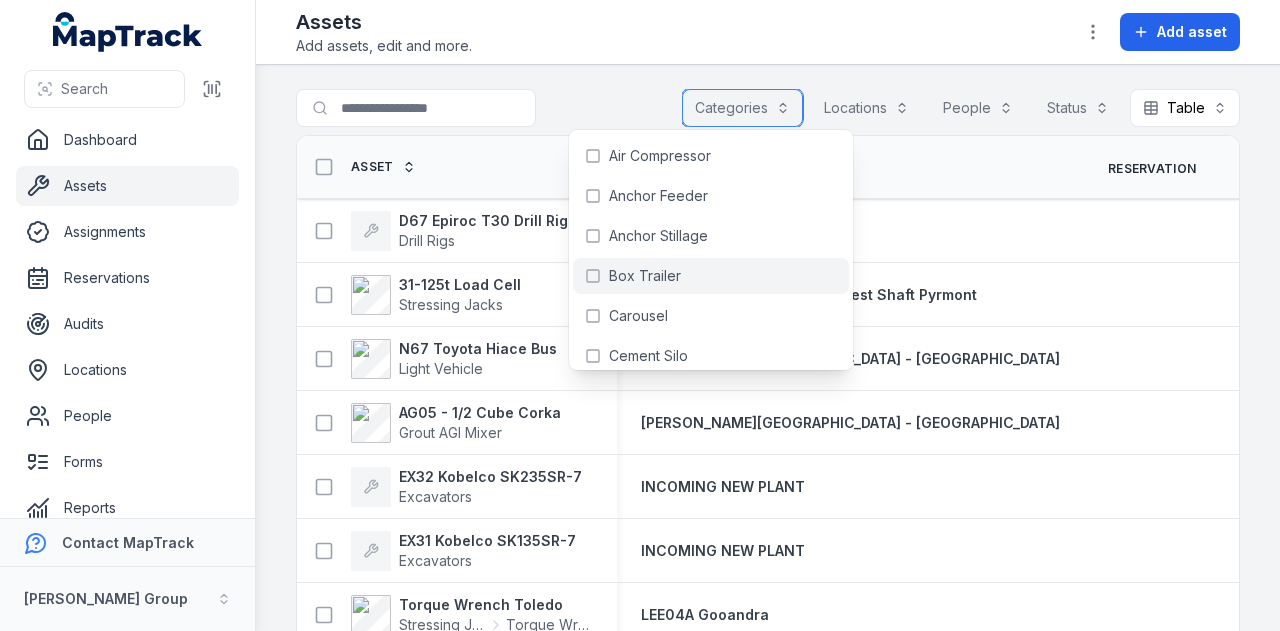 scroll, scrollTop: 100, scrollLeft: 0, axis: vertical 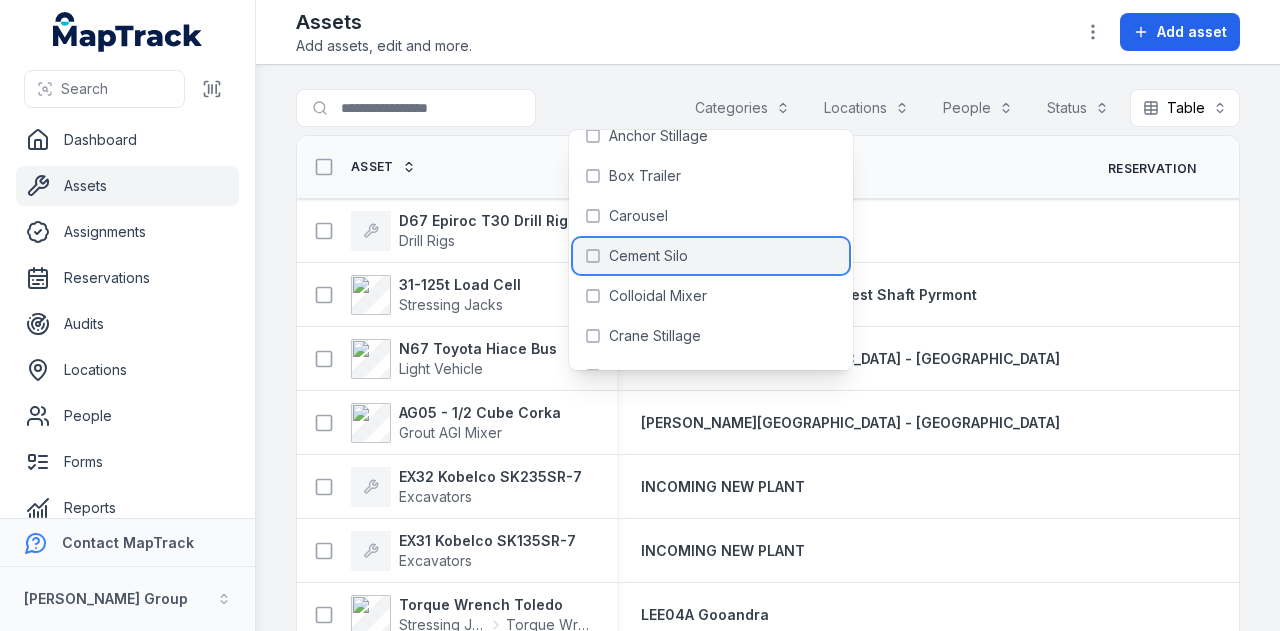 click on "Cement Silo" at bounding box center (711, 256) 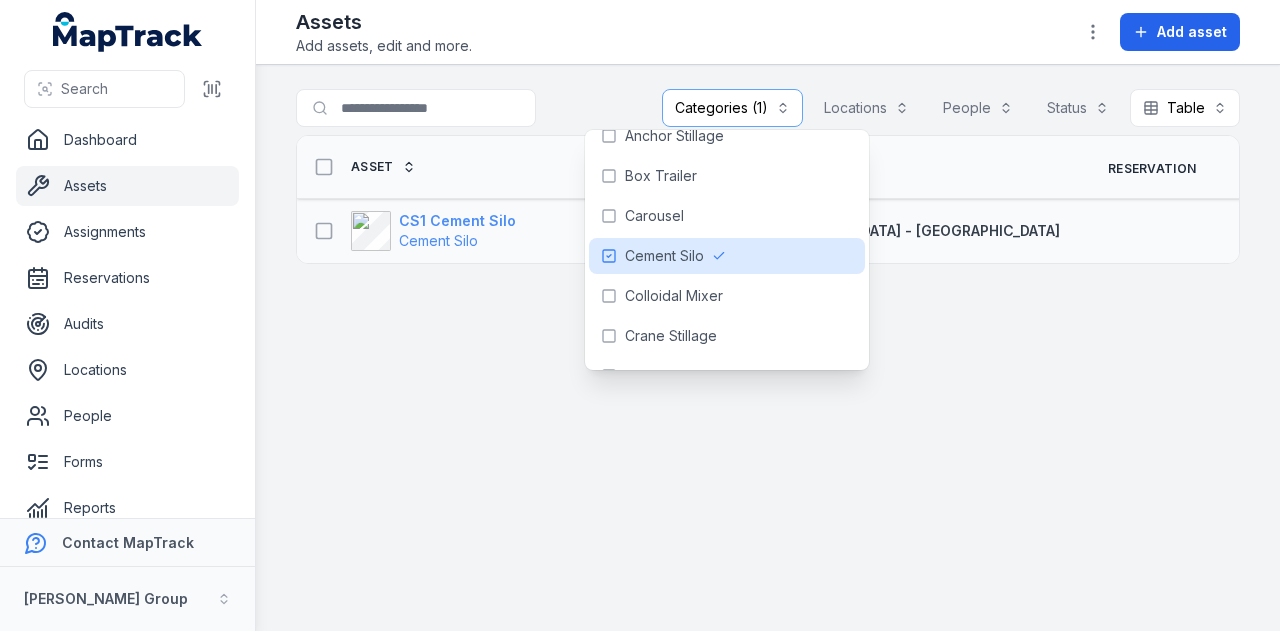 click on "CS1 Cement Silo" at bounding box center [457, 221] 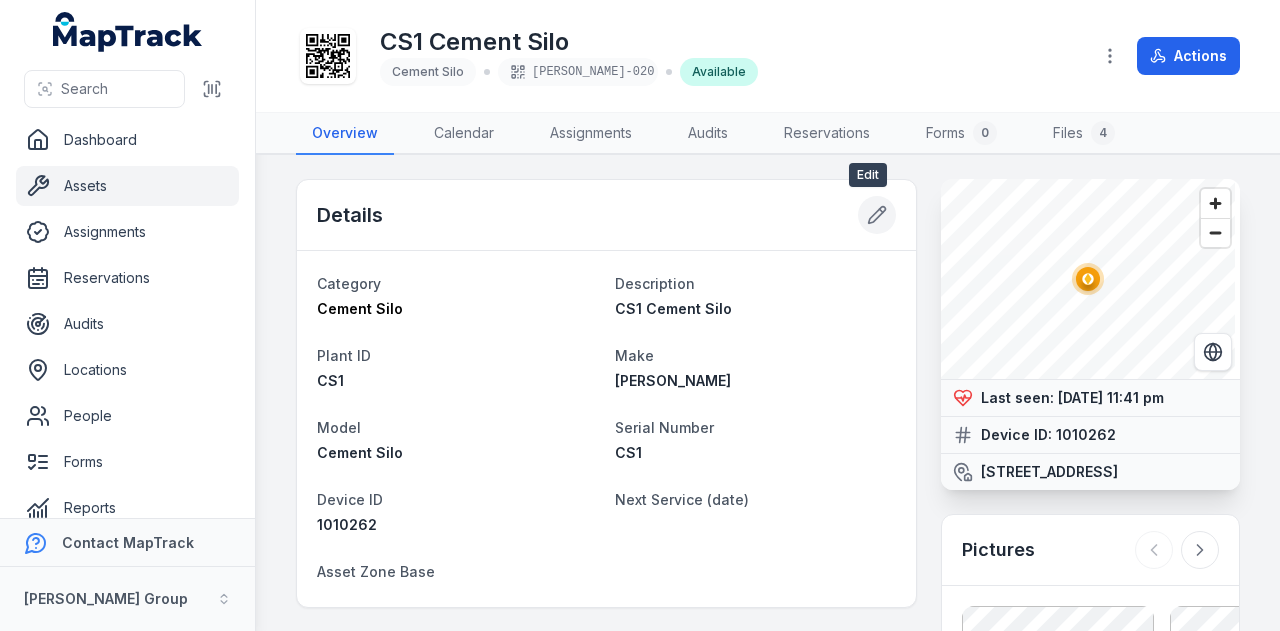 click at bounding box center [877, 215] 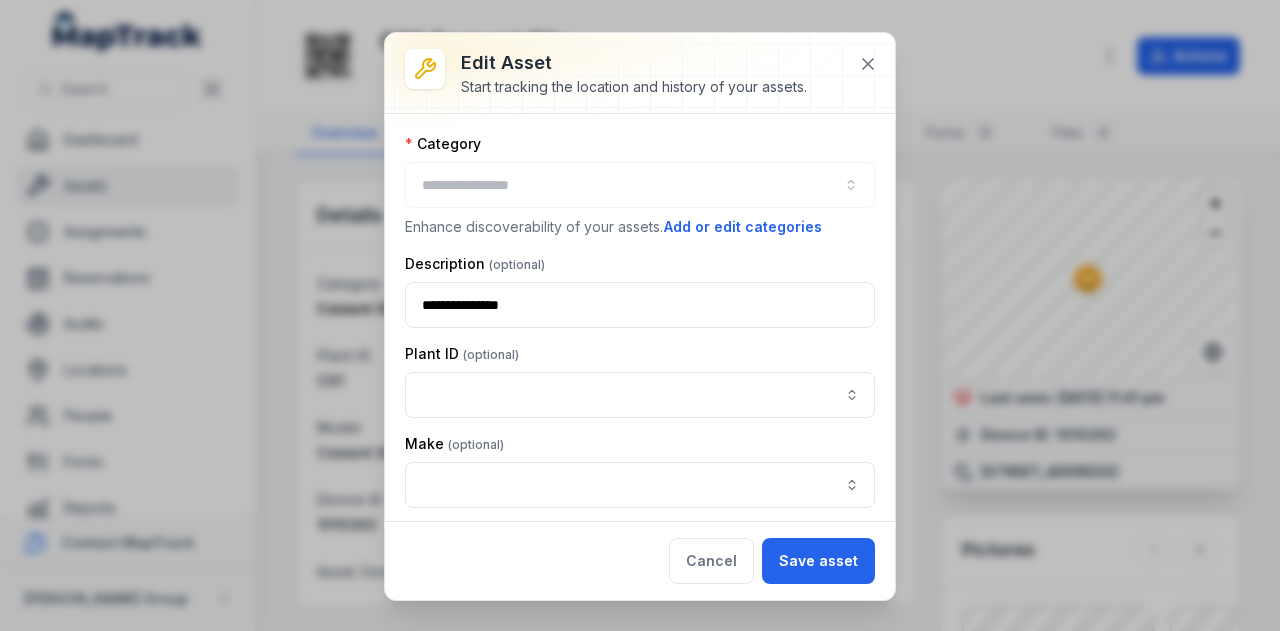 type on "**********" 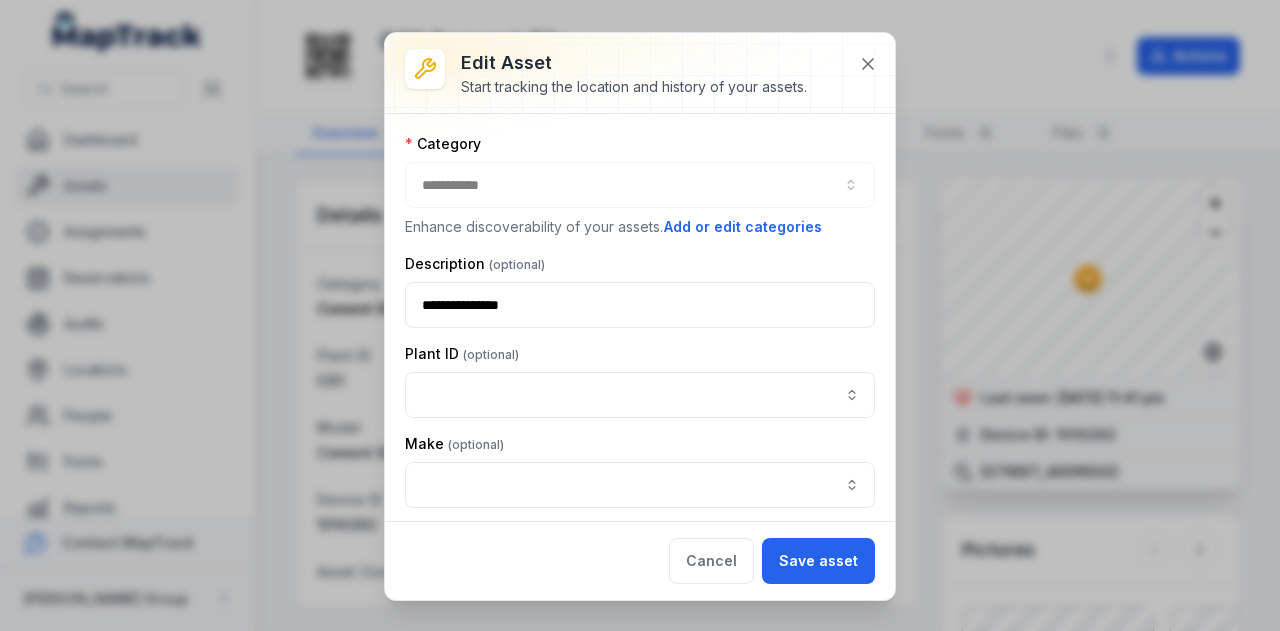 type on "***" 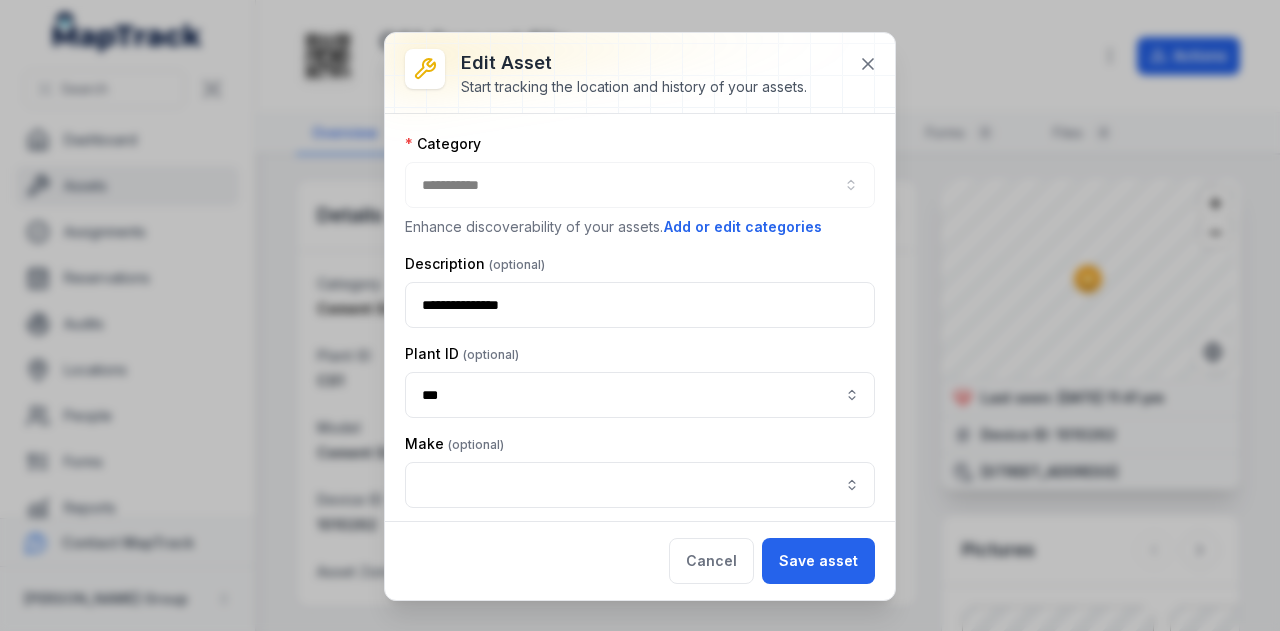 type on "***" 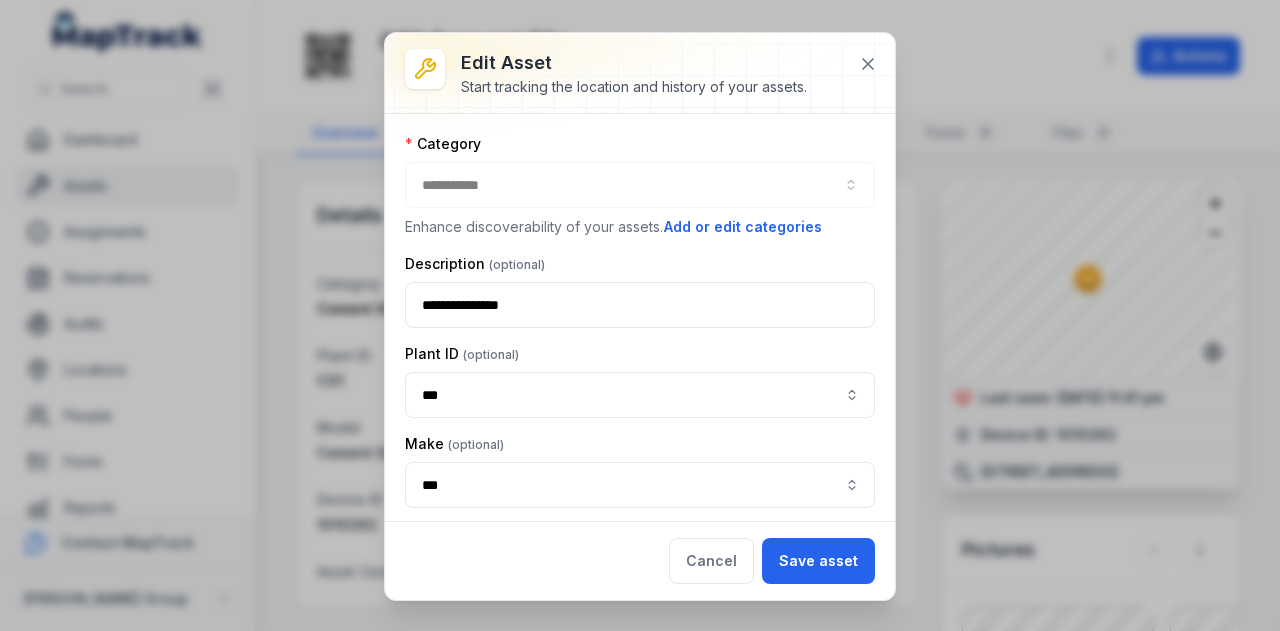 type on "**********" 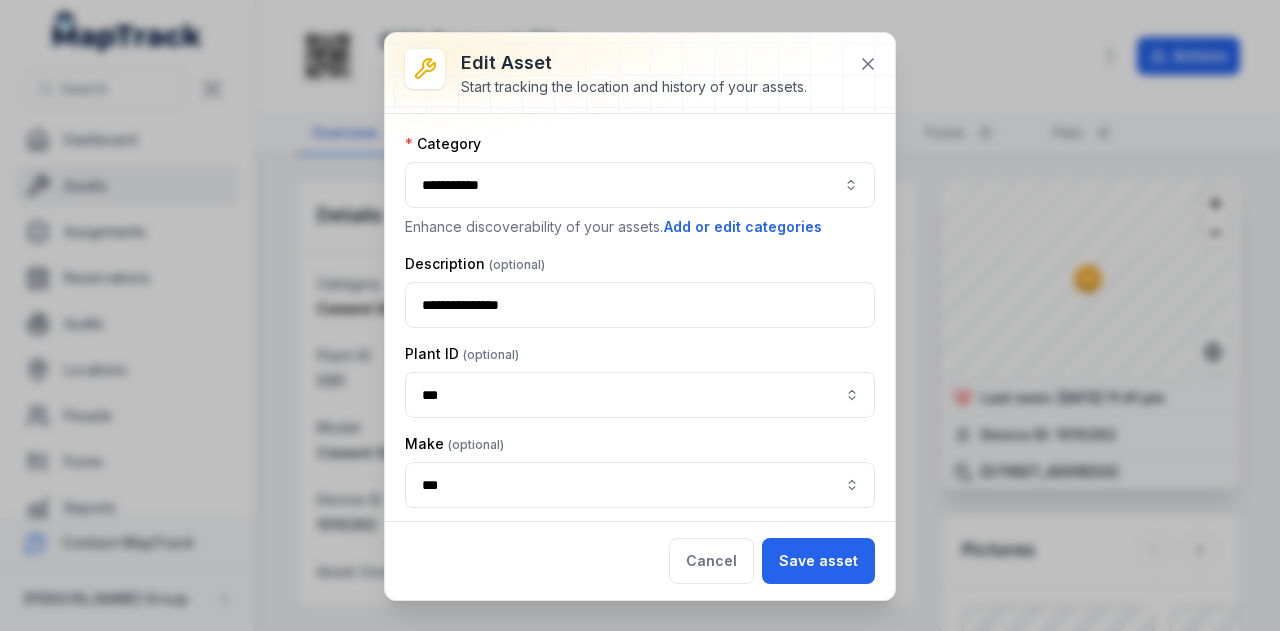 scroll, scrollTop: 448, scrollLeft: 0, axis: vertical 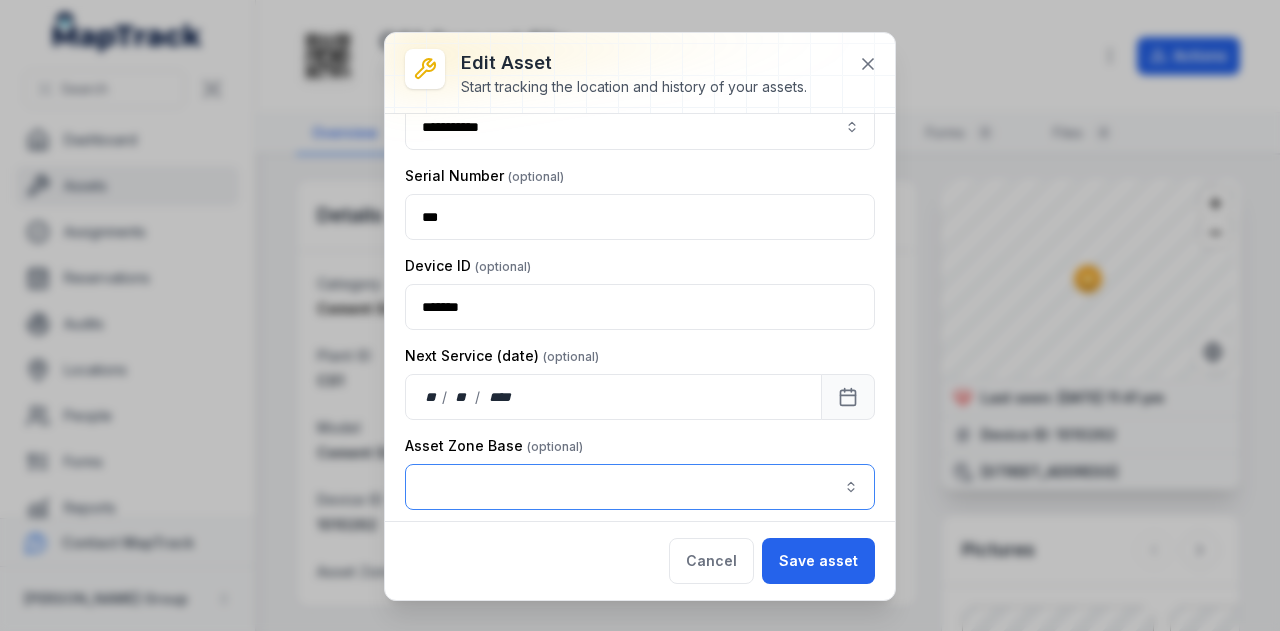 click at bounding box center (640, 487) 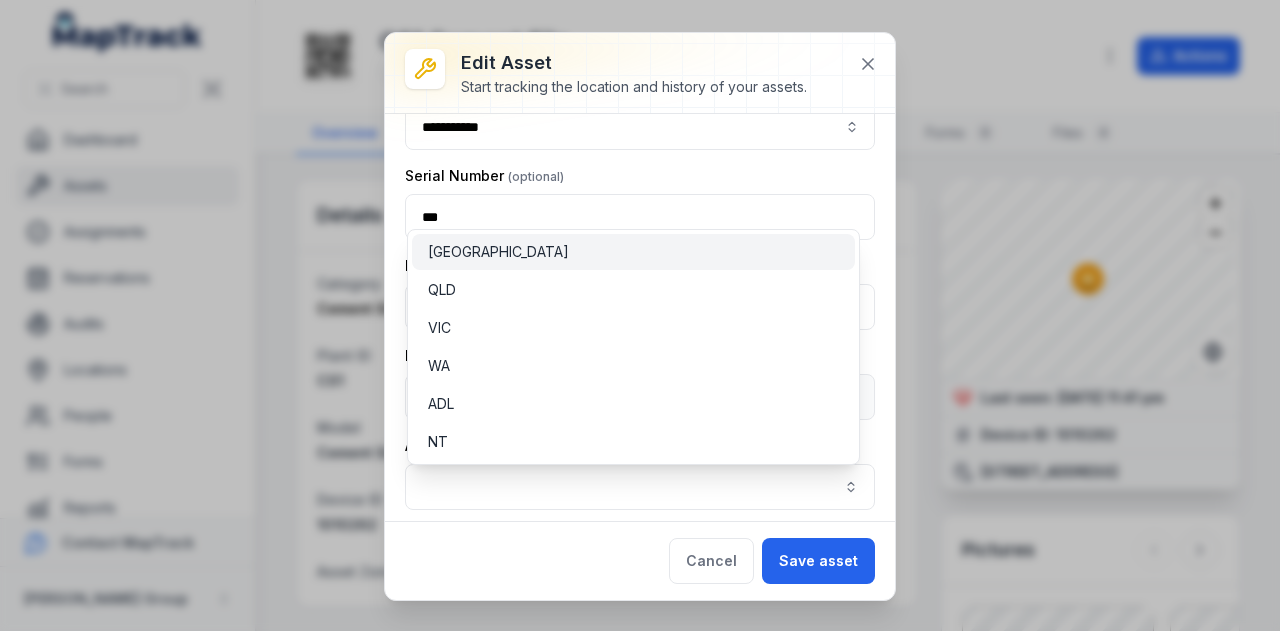 click on "[GEOGRAPHIC_DATA]" at bounding box center (633, 252) 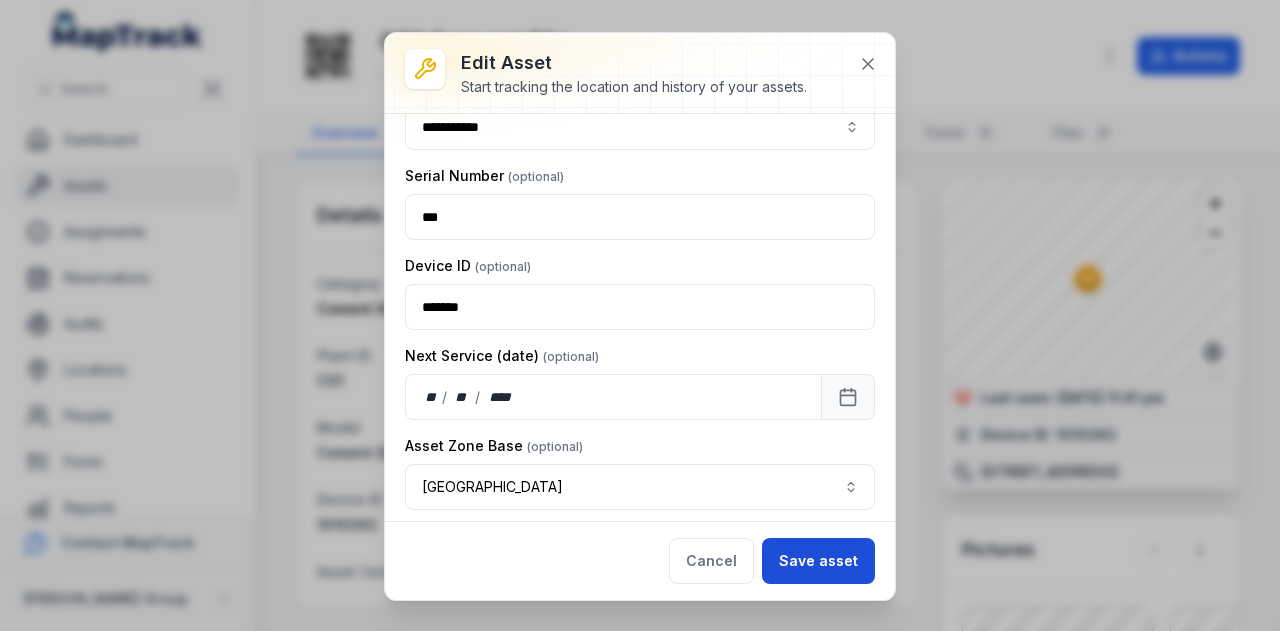 click on "Save asset" at bounding box center (818, 561) 